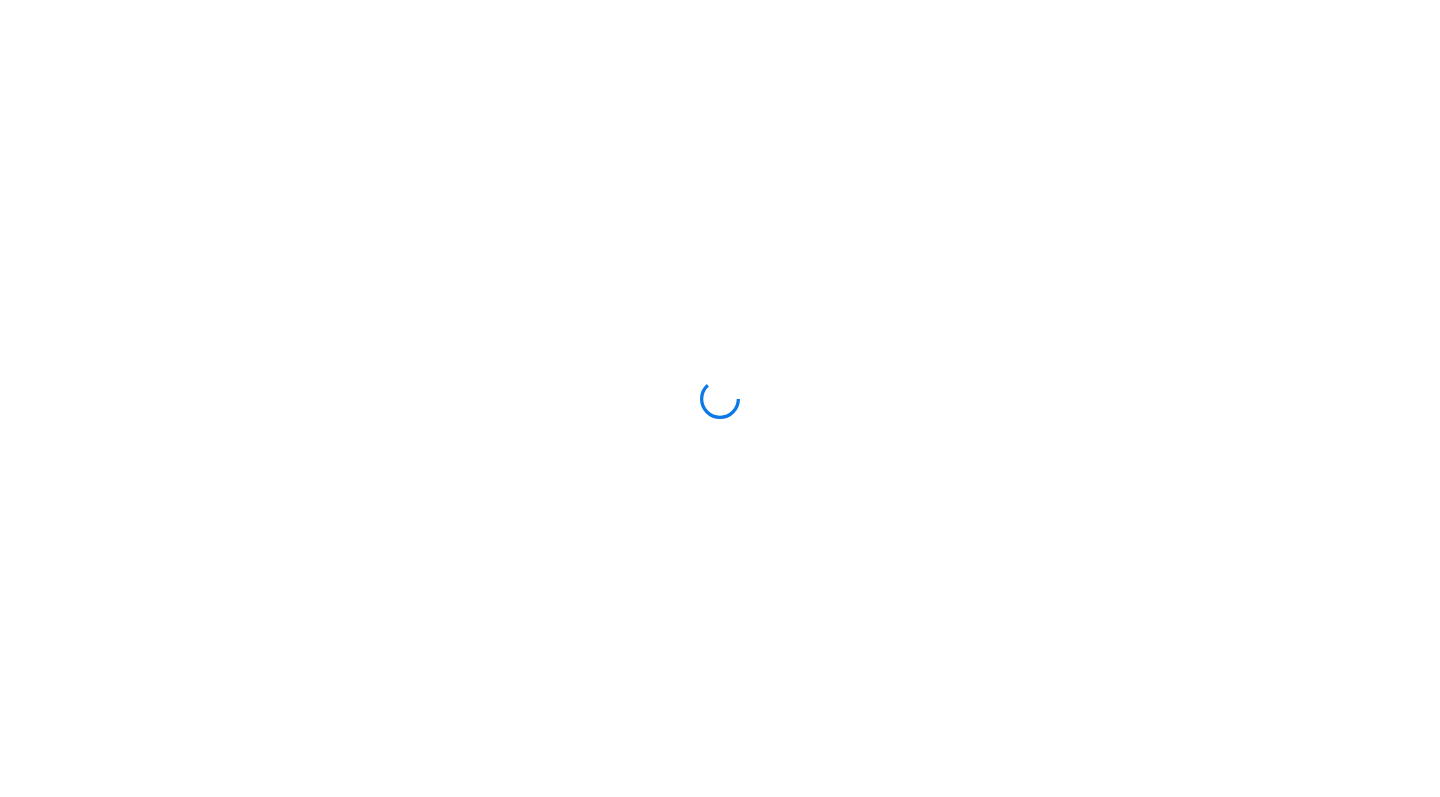scroll, scrollTop: 0, scrollLeft: 0, axis: both 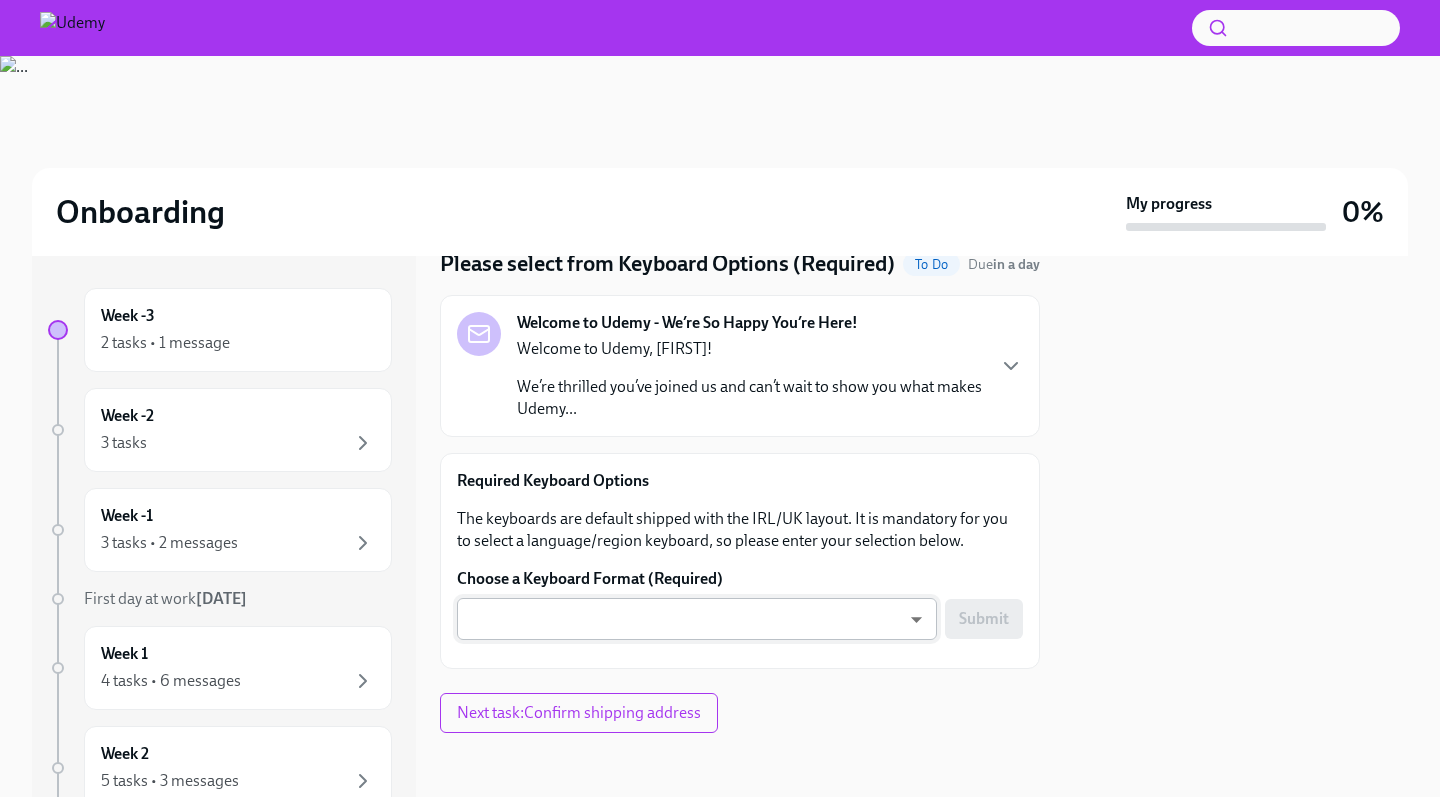 click on "Onboarding My progress 0% Week -3 2 tasks • 1 message Week -2 3 tasks Week -1 3 tasks • 2 messages First day at work  [DATE] Week 1 4 tasks • 6 messages Week 2 5 tasks • 3 messages Week 3 4 tasks • 2 messages Week 4 4 tasks • 2 messages Week 5 4 tasks • 2 messages Week 6 1 message Experience ends  [DATE] Please select from Keyboard Options (Required) To Do Due  in a day Welcome to Udemy - We’re So Happy You’re Here! Welcome to Udemy, [FIRST]!
We’re thrilled you’ve joined us and can’t wait to show you what makes Udemy... Required Keyboard Options The keyboards are default shipped with the IRL/UK layout. It is mandatory for you to select a language/region keyboard, so please enter your selection below. Choose a Keyboard Format (Required)  ​ ​ Submit Next task :  Confirm shipping address" at bounding box center [720, 398] 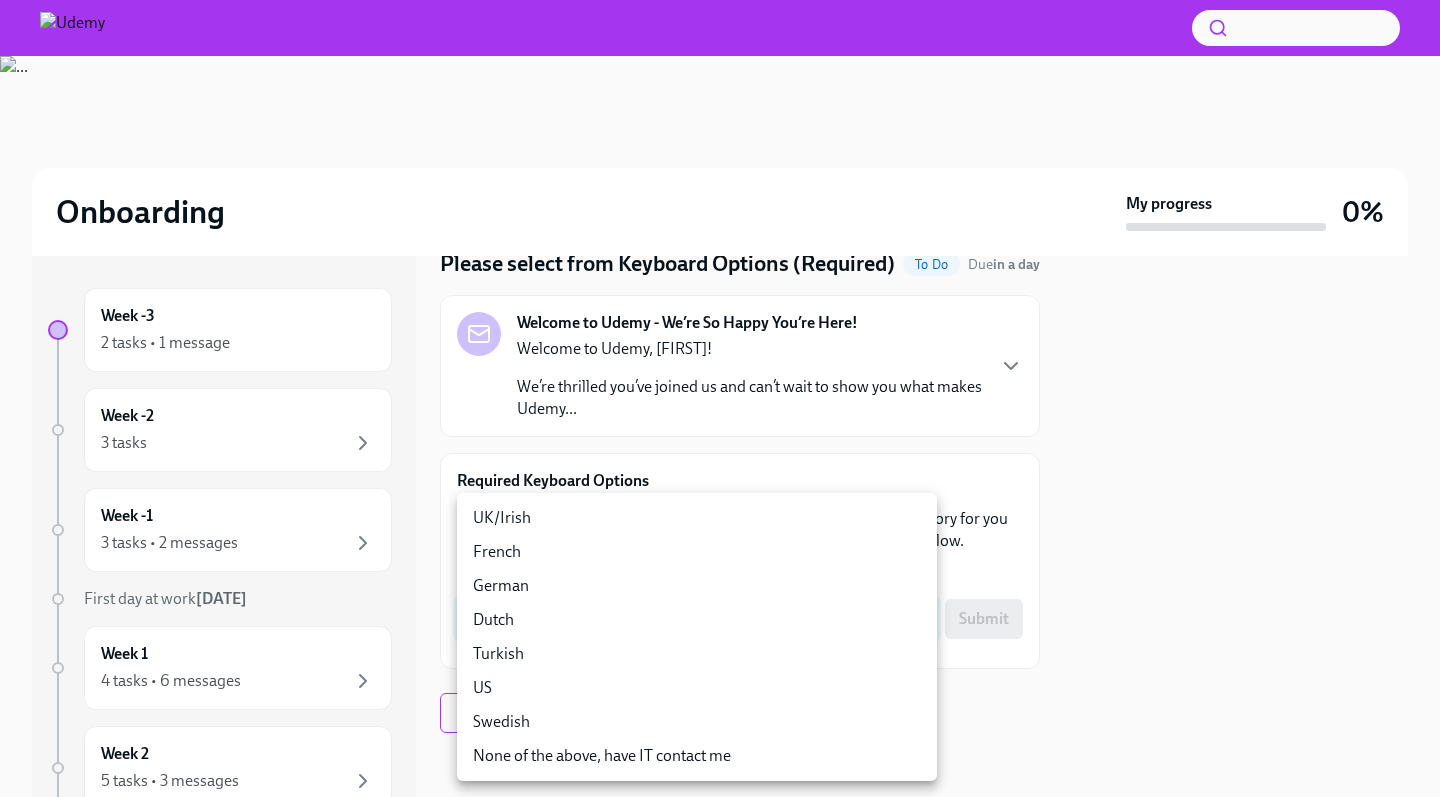 click on "Turkish" at bounding box center (697, 654) 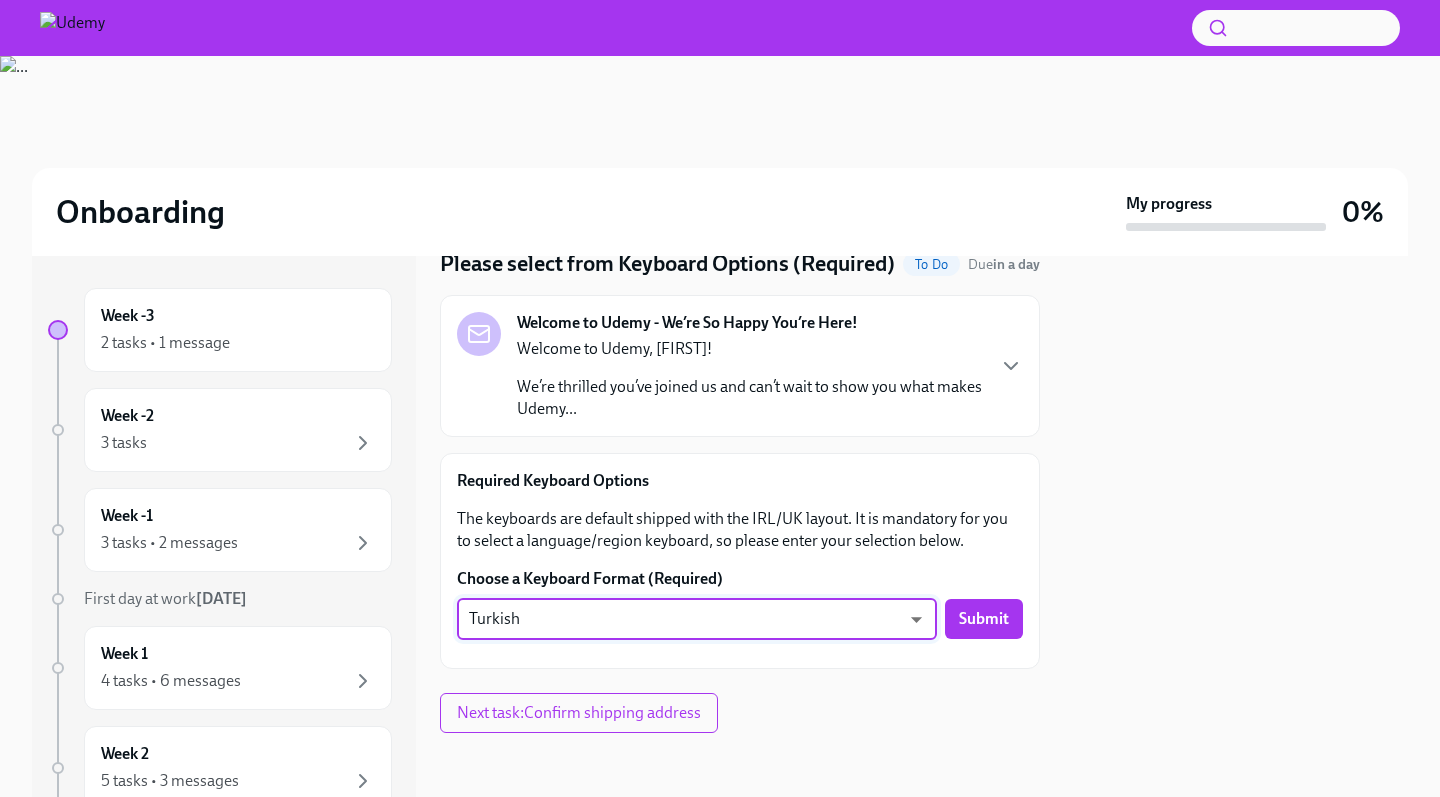 click on "Onboarding My progress 0% Week -3 2 tasks • 1 message Week -2 3 tasks Week -1 3 tasks • 2 messages First day at work  [DATE] Week 1 4 tasks • 6 messages Week 2 5 tasks • 3 messages Week 3 4 tasks • 2 messages Week 4 4 tasks • 2 messages Week 5 4 tasks • 2 messages Week 6 1 message Experience ends  [DATE] Please select from Keyboard Options (Required) To Do Due  in a day Welcome to Udemy - We’re So Happy You’re Here! Welcome to Udemy, [FIRST]!
We’re thrilled you’ve joined us and can’t wait to show you what makes Udemy... Required Keyboard Options The keyboards are default shipped with the IRL/UK layout. It is mandatory for you to select a language/region keyboard, so please enter your selection below. Choose a Keyboard Format (Required)  Turkish skl4OCeh7 ​ Submit Next task :  Confirm shipping address" at bounding box center [720, 398] 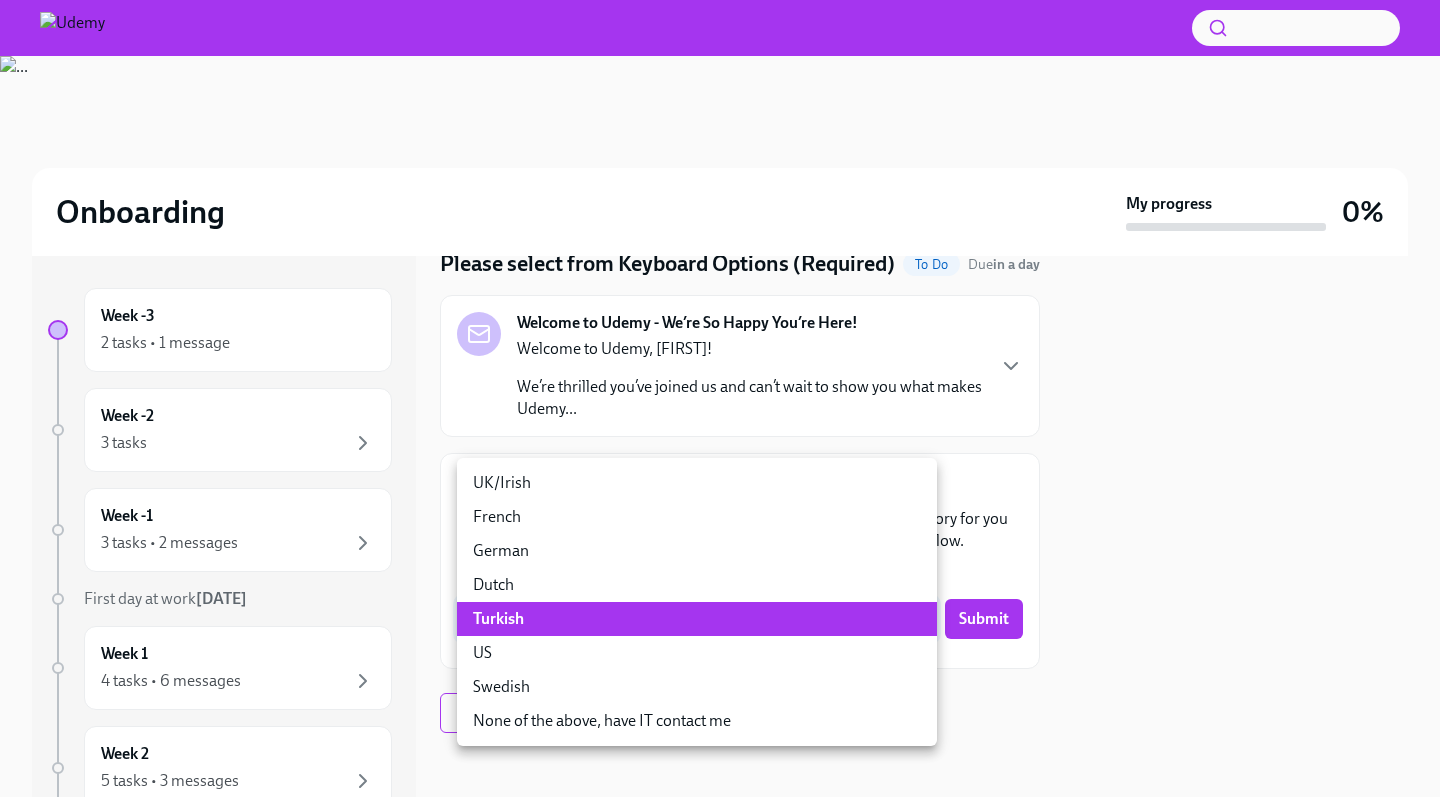 click on "UK/Irish" at bounding box center [697, 483] 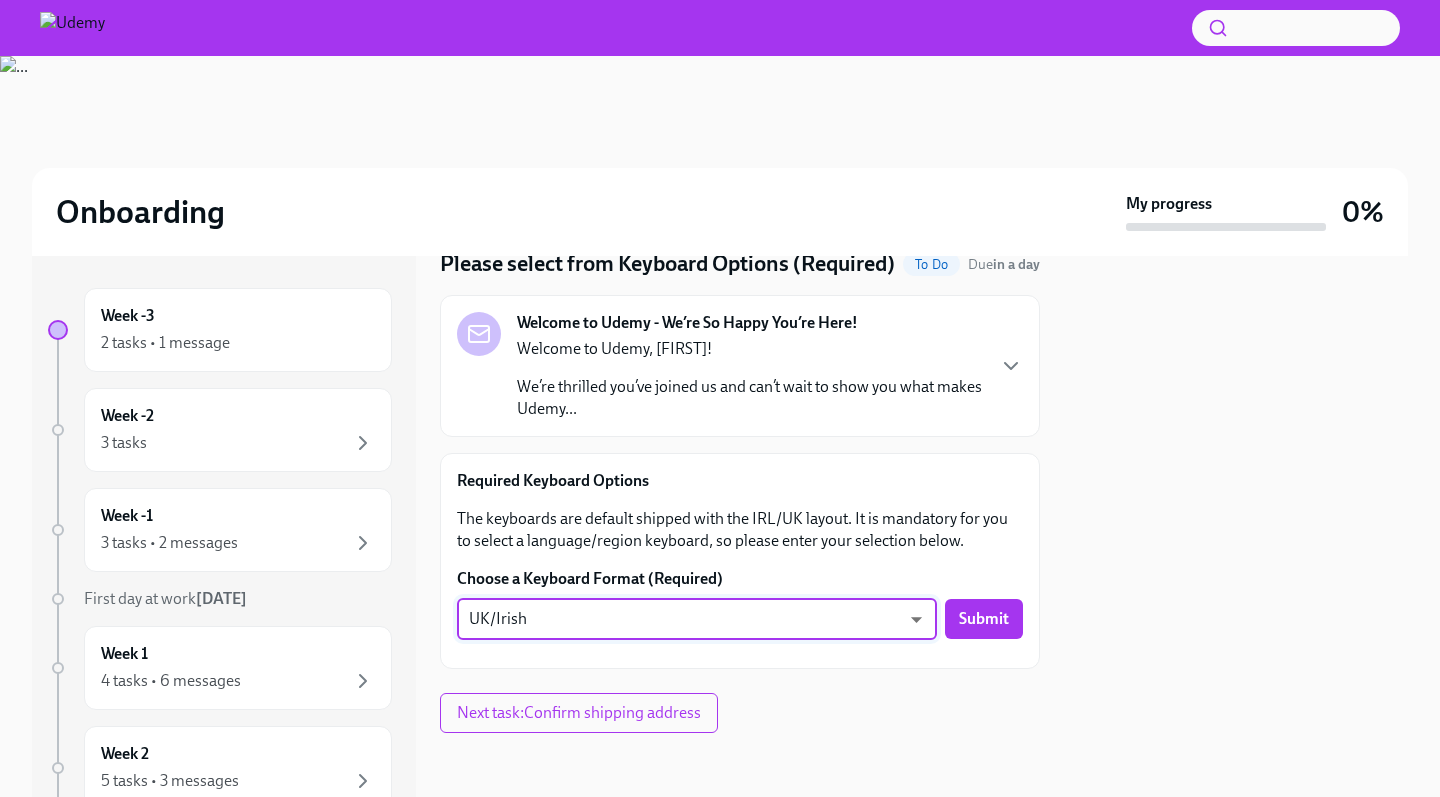 click on "Onboarding My progress 0% Week -3 2 tasks • 1 message Week -2 3 tasks Week -1 3 tasks • 2 messages First day at work  [DATE] Week 1 4 tasks • 6 messages Week 2 5 tasks • 3 messages Week 3 4 tasks • 2 messages Week 4 4 tasks • 2 messages Week 5 4 tasks • 2 messages Week 6 1 message Experience ends  [DATE] Please select from Keyboard Options (Required) To Do Due  in a day Welcome to Udemy - We’re So Happy You’re Here! Welcome to Udemy, [FIRST]!
We’re thrilled you’ve joined us and can’t wait to show you what makes Udemy... Required Keyboard Options The keyboards are default shipped with the IRL/UK layout. It is mandatory for you to select a language/region keyboard, so please enter your selection below. Choose a Keyboard Format (Required) UK/Irish Yz6ycg1sA ​ Submit Next task :  Confirm shipping address" at bounding box center [720, 398] 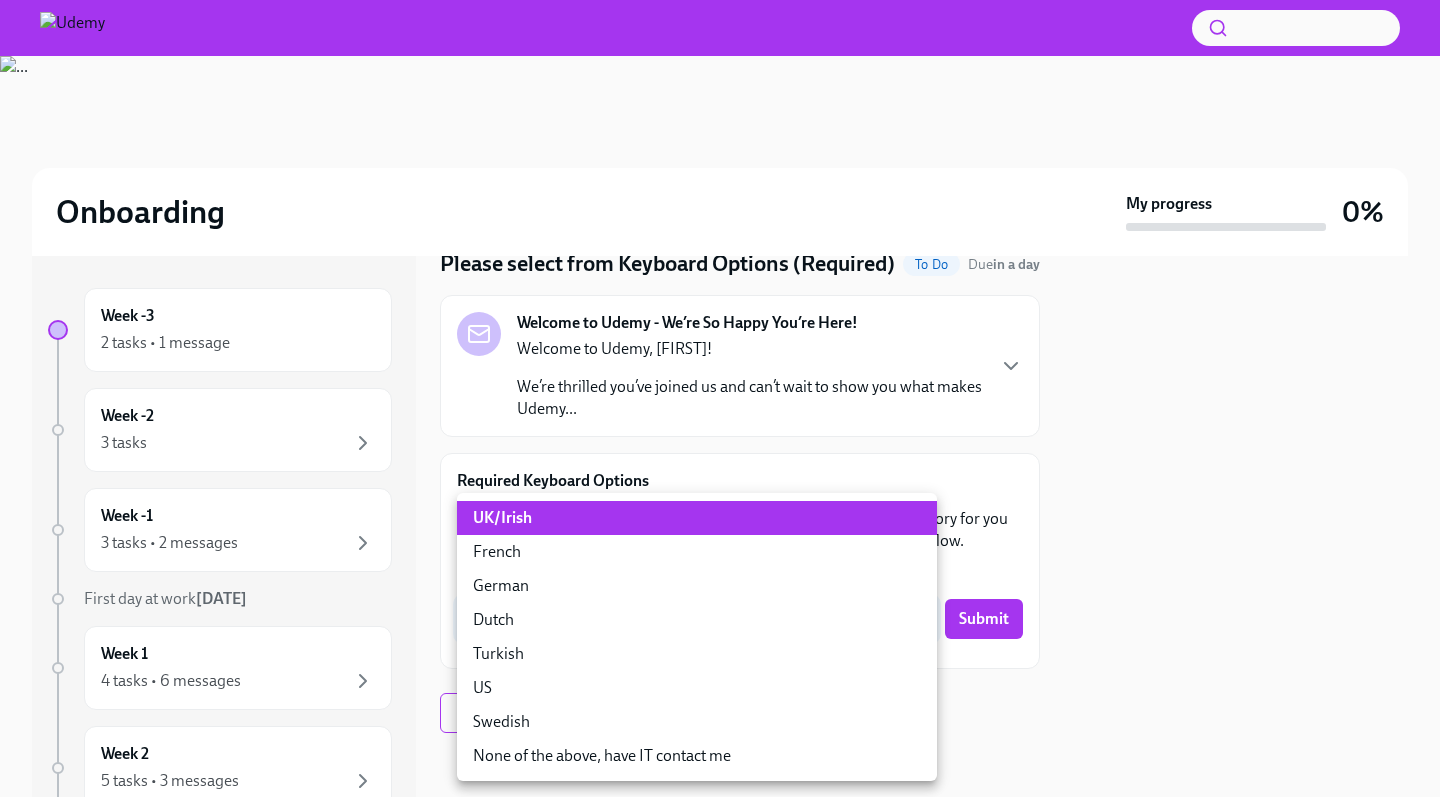 click on "Turkish" at bounding box center [697, 654] 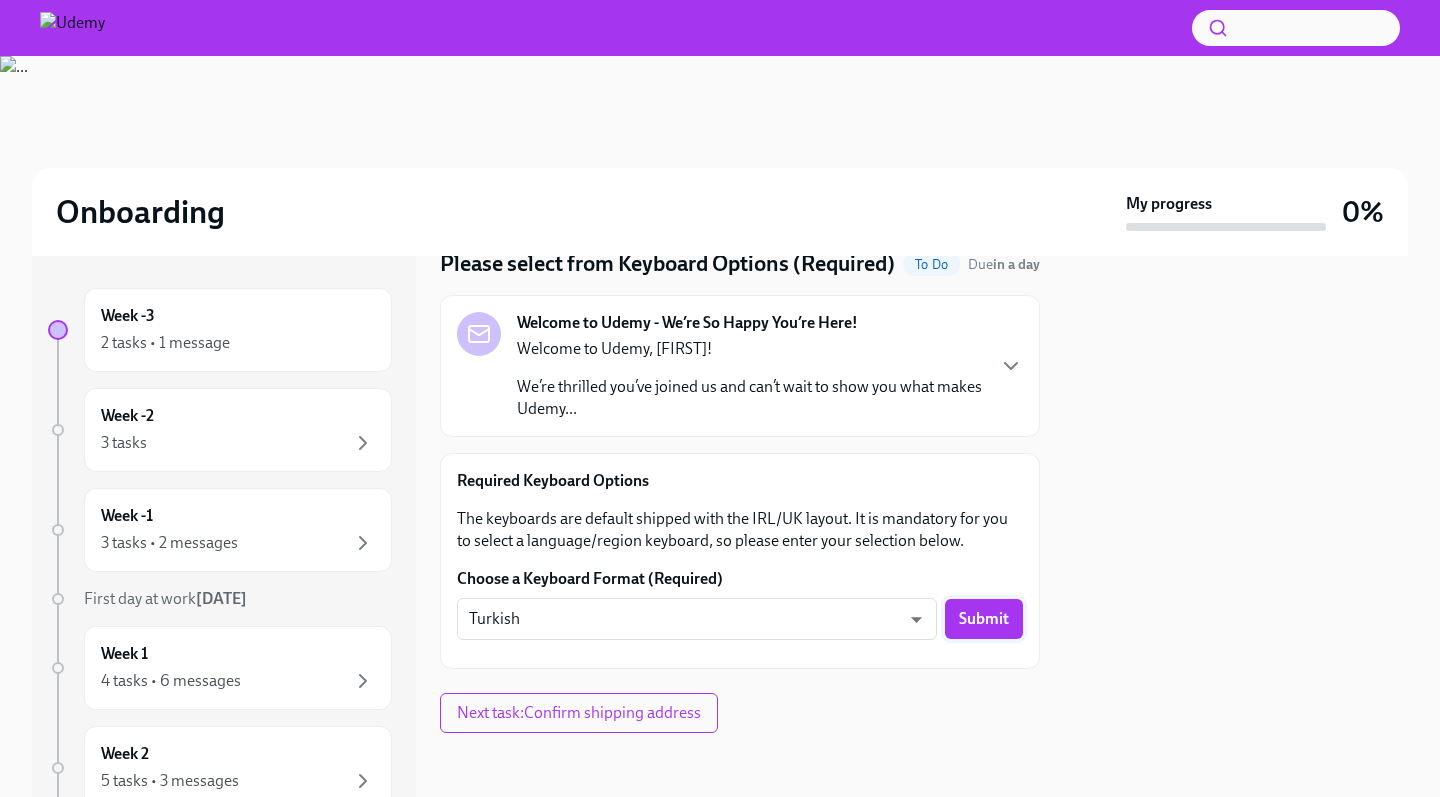 click on "Submit" at bounding box center (984, 619) 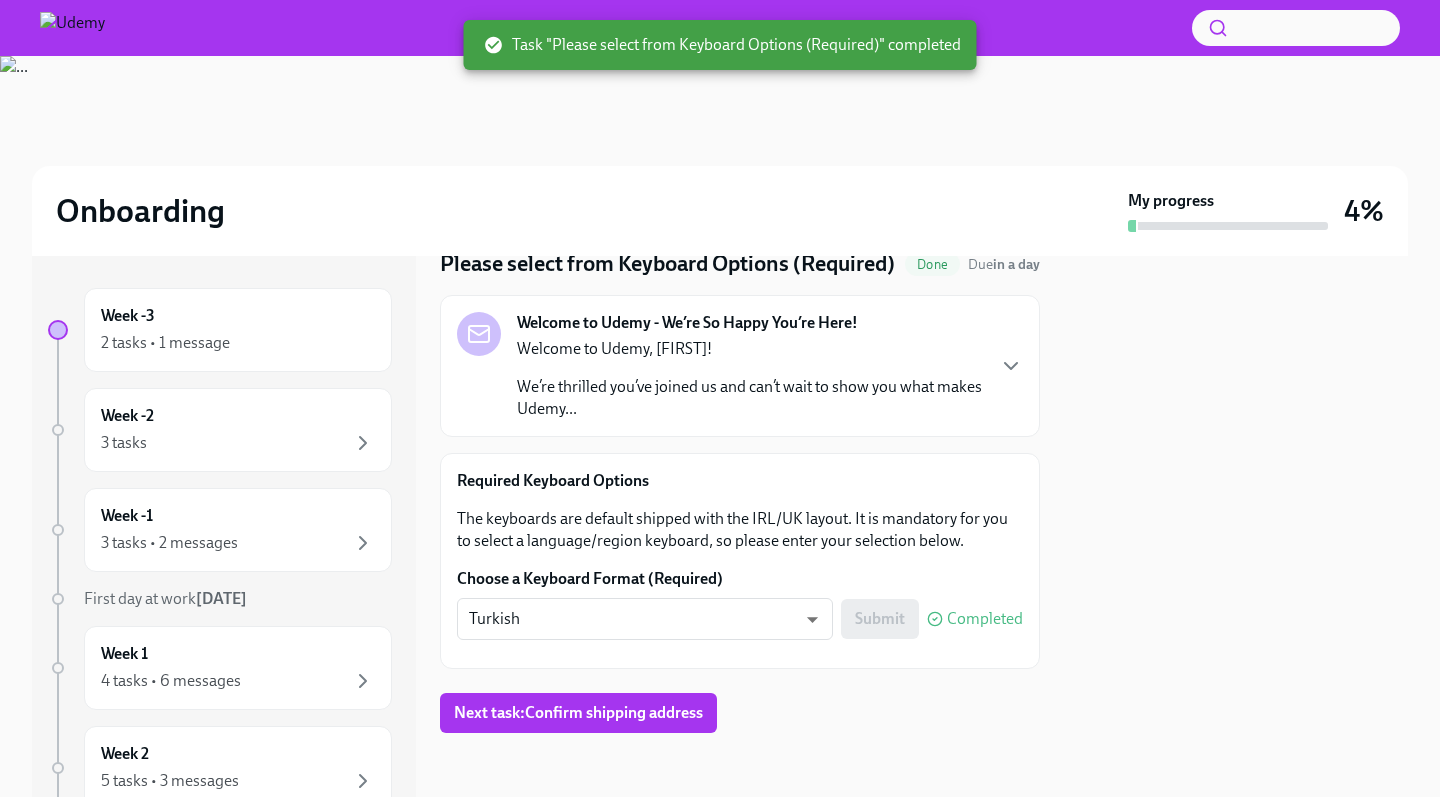 scroll, scrollTop: 0, scrollLeft: 0, axis: both 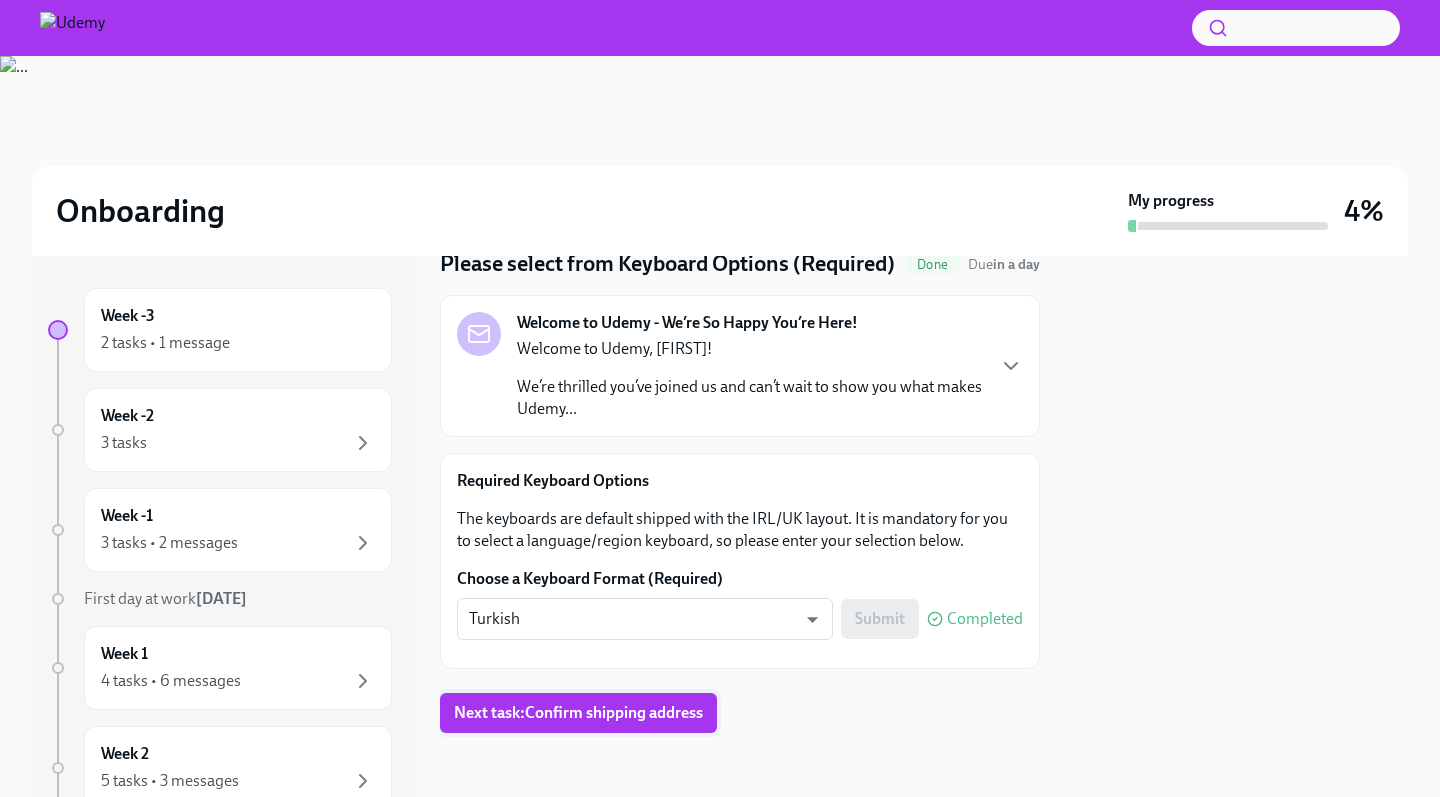 click on "Next task :  Confirm shipping address" at bounding box center [578, 713] 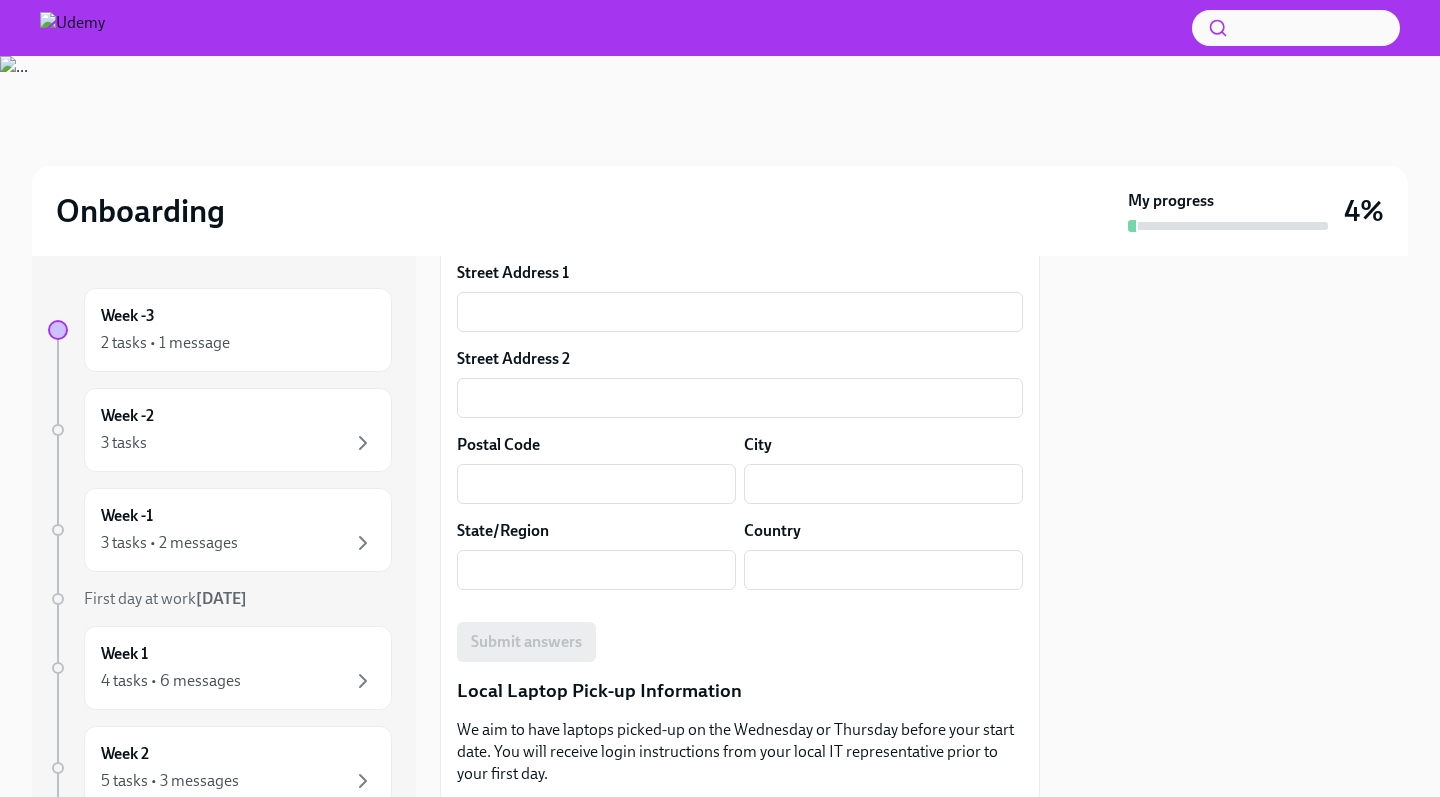 scroll, scrollTop: 872, scrollLeft: 0, axis: vertical 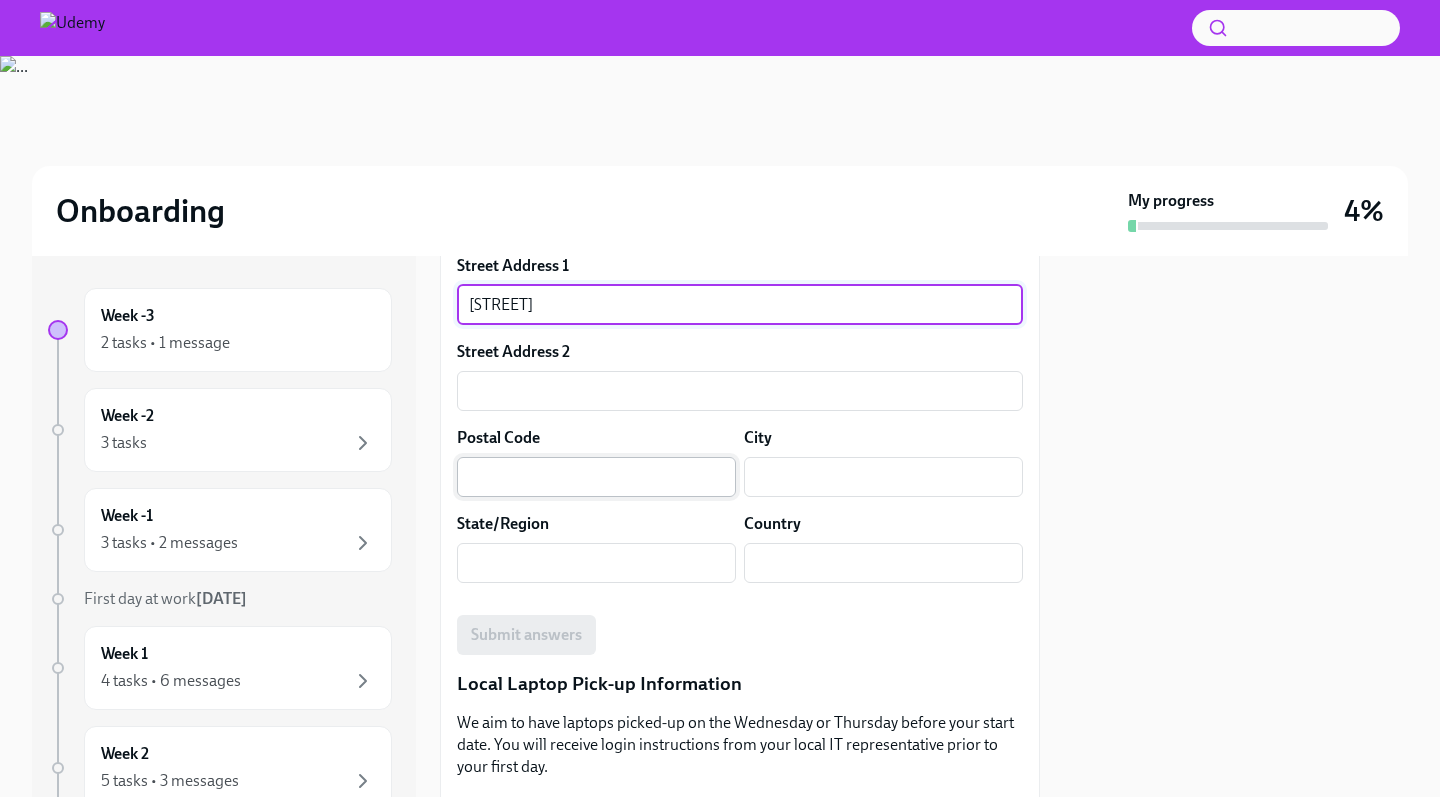 type on "[STREET]" 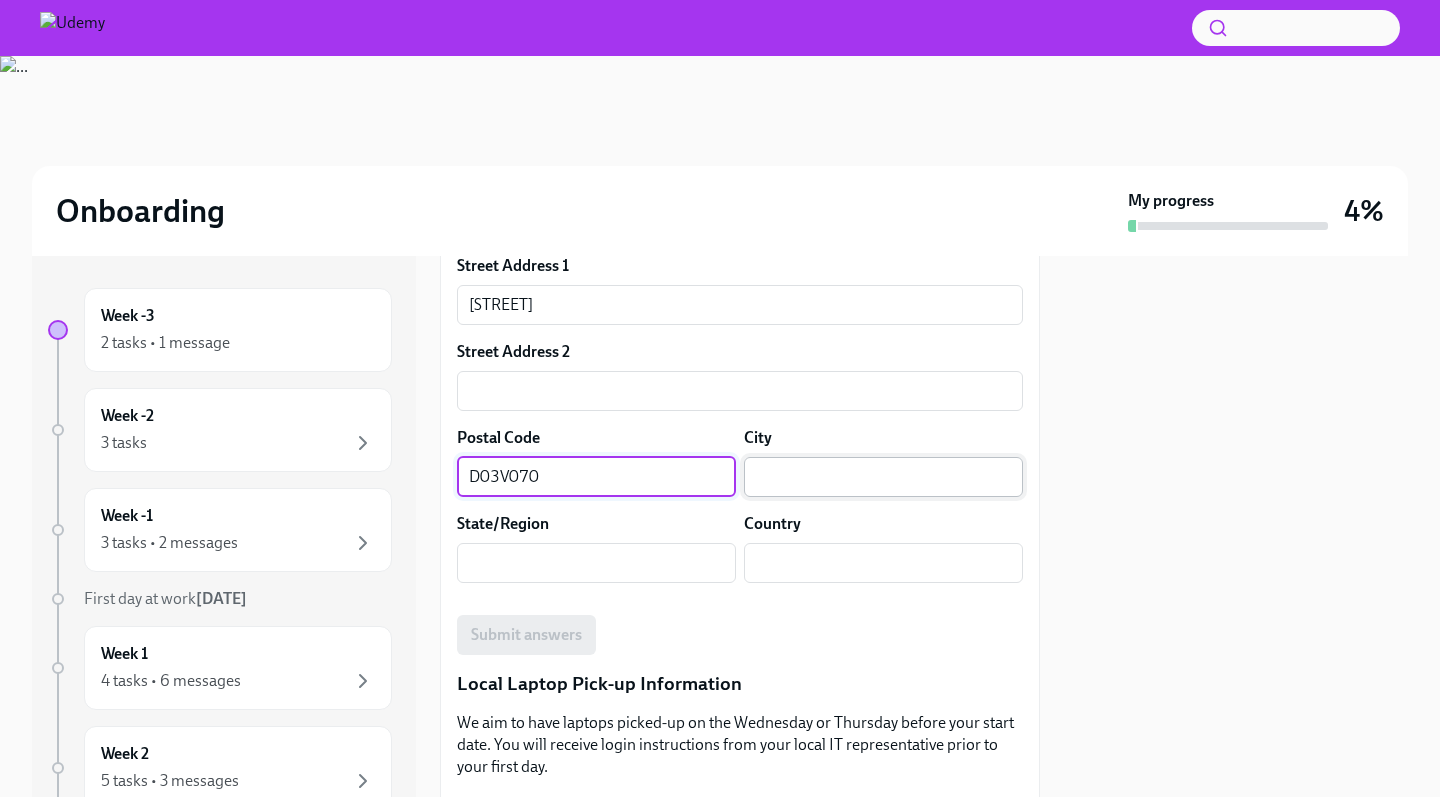 type on "D03V070" 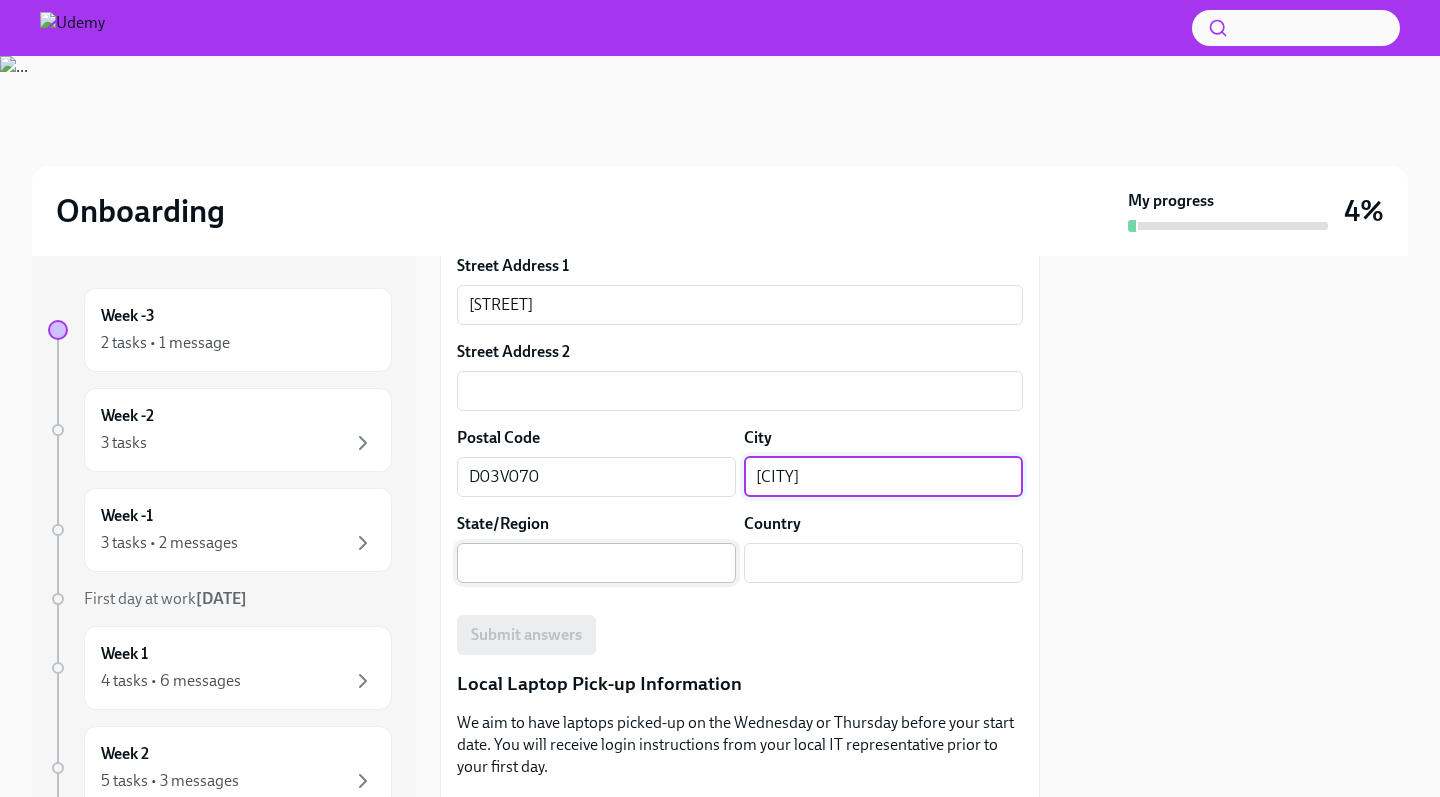 type on "[CITY]" 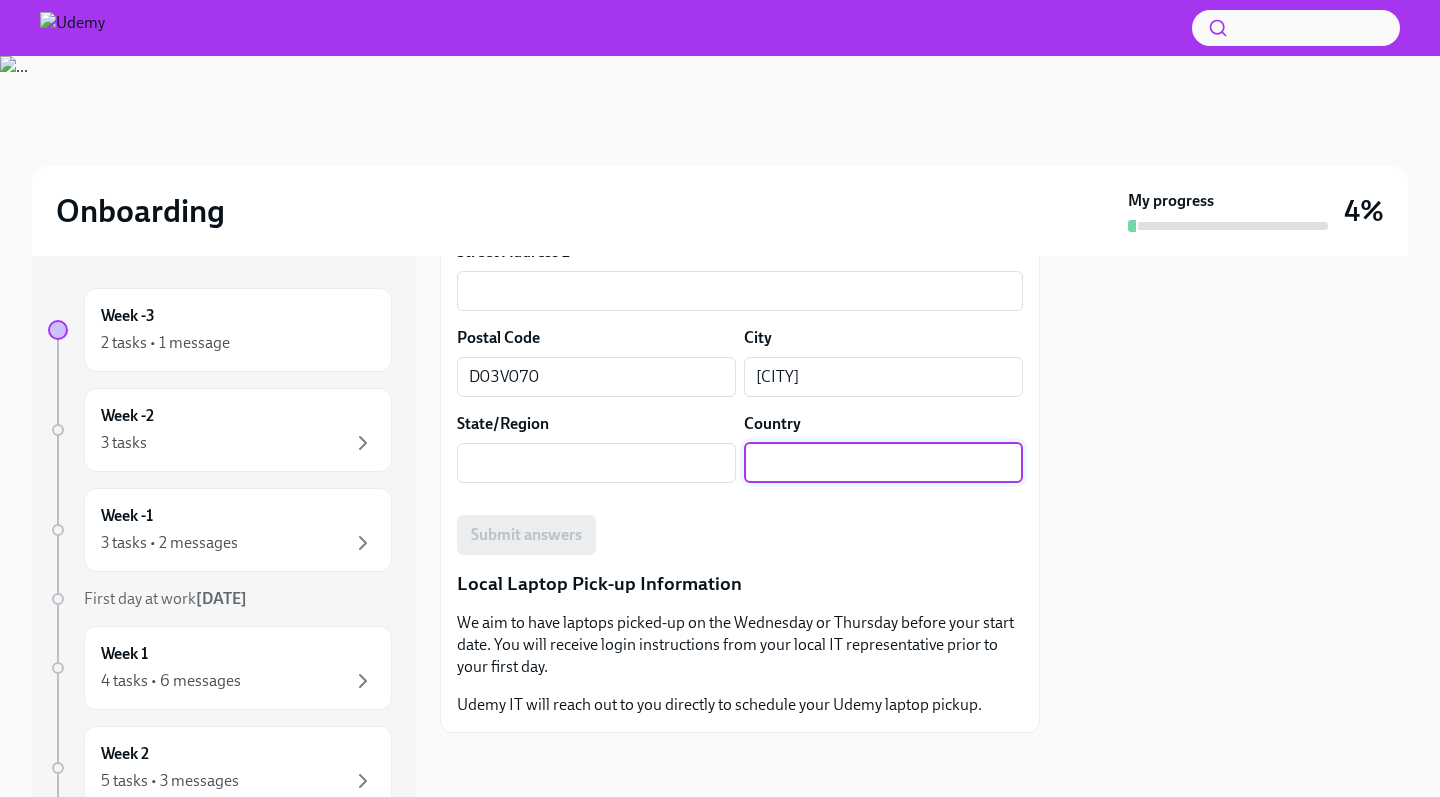 scroll, scrollTop: 971, scrollLeft: 0, axis: vertical 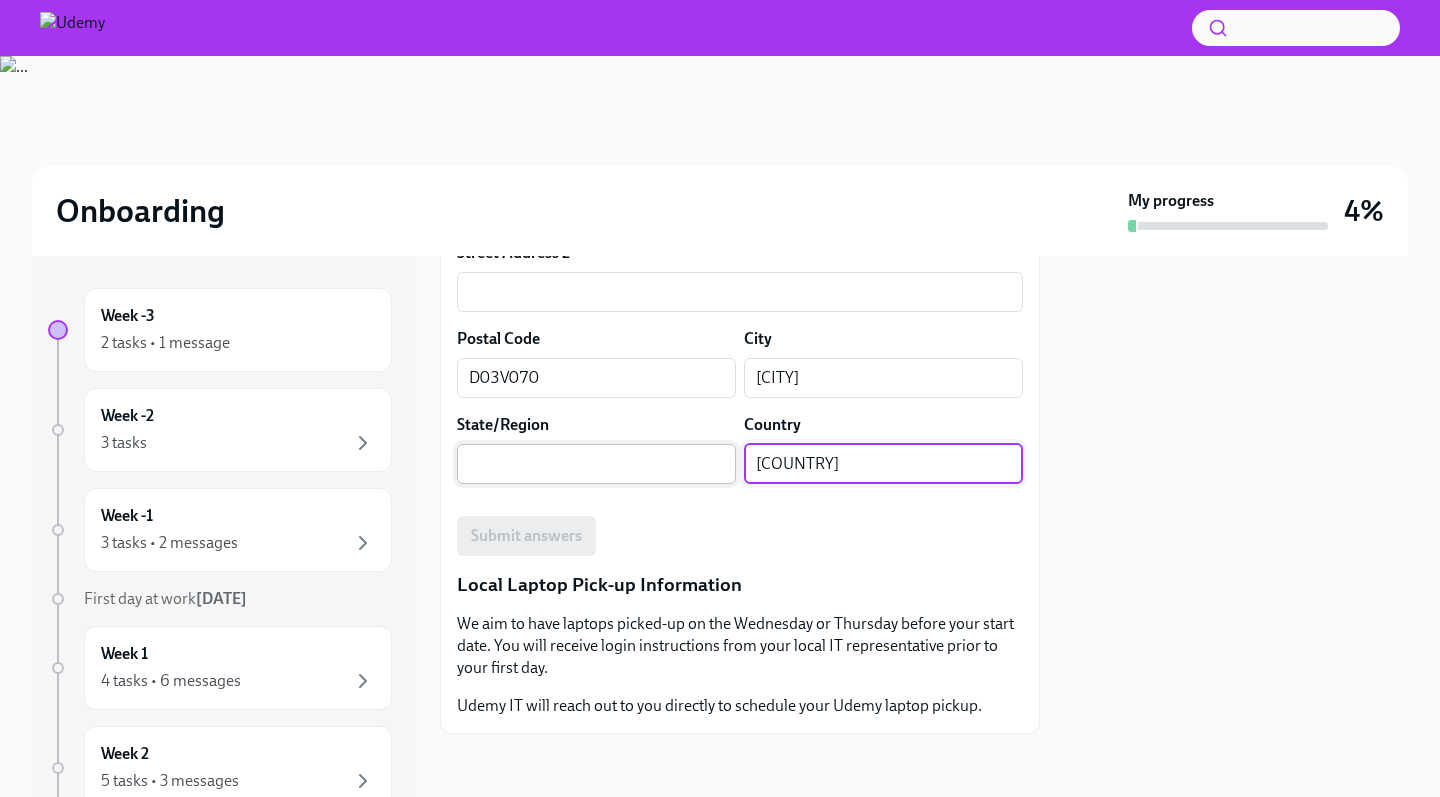 type on "[COUNTRY]" 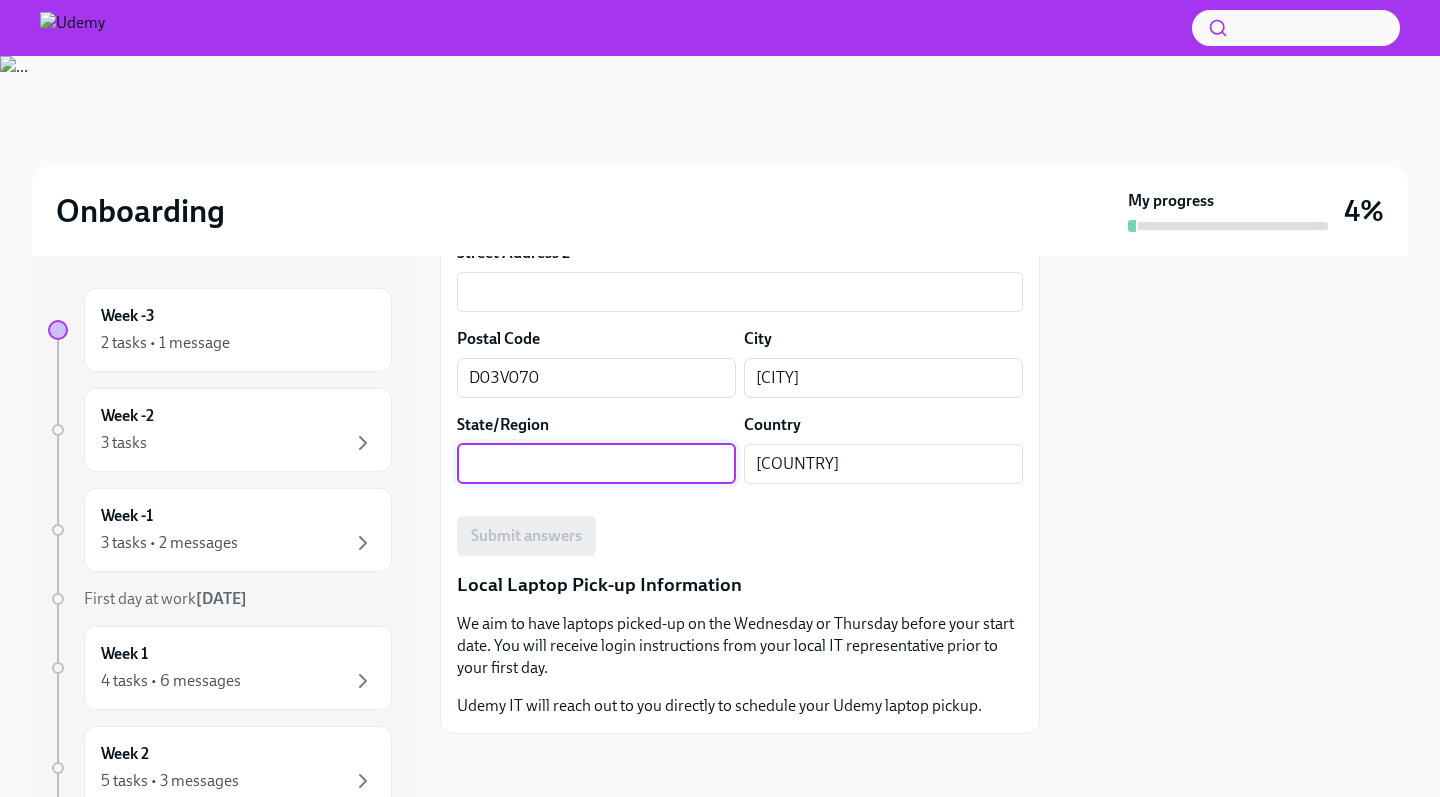 scroll, scrollTop: 0, scrollLeft: 0, axis: both 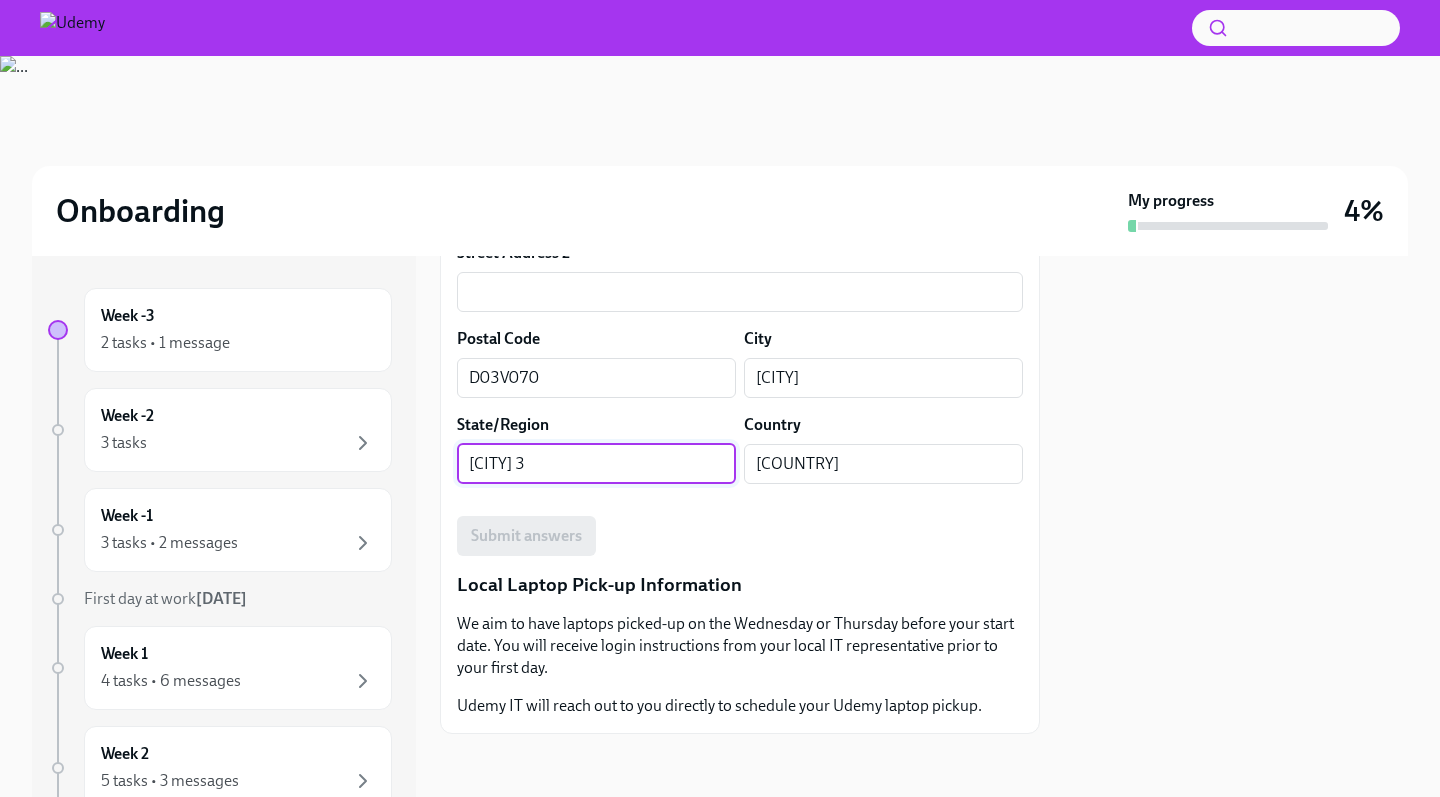 type on "[CITY] 3" 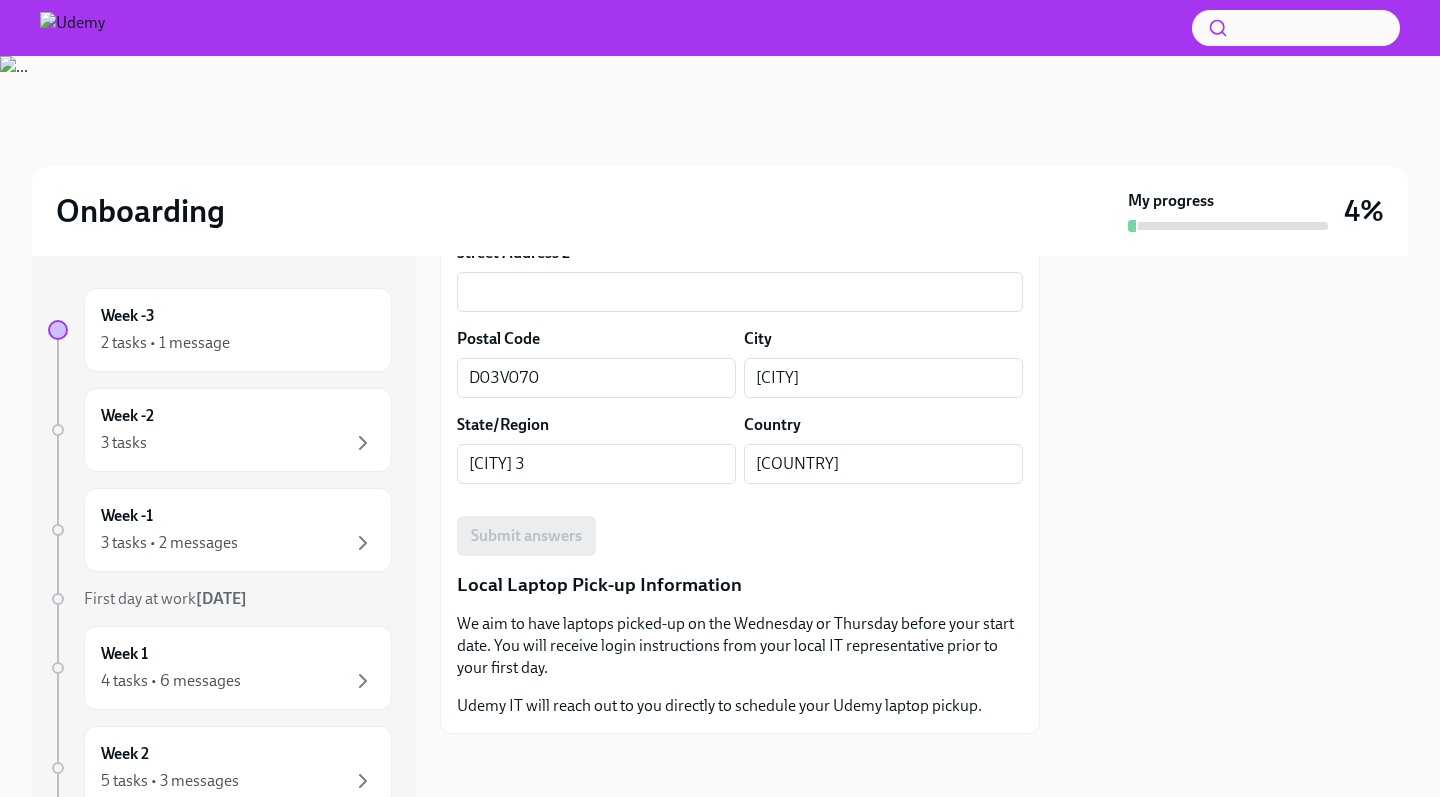 click at bounding box center [1236, 526] 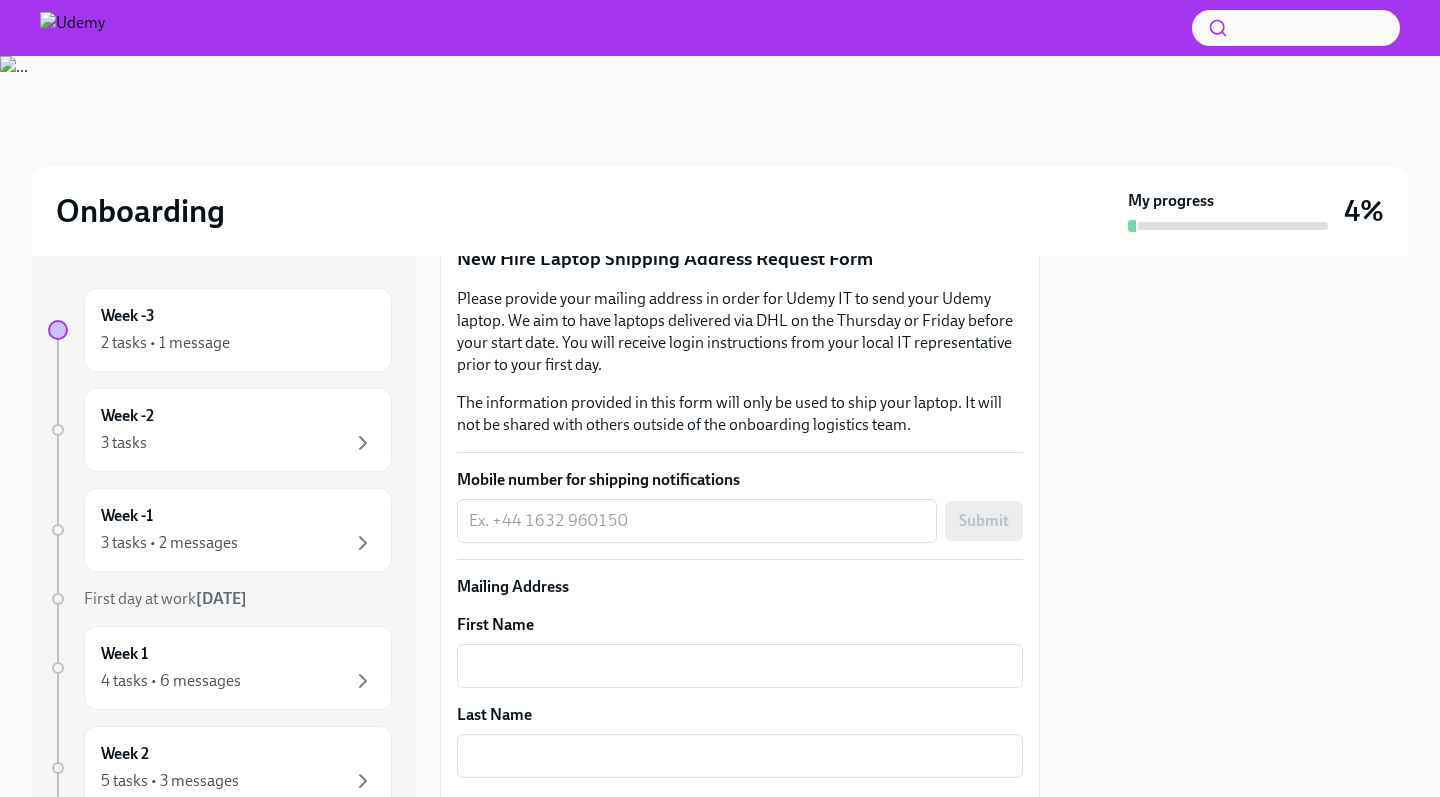 scroll, scrollTop: 318, scrollLeft: 0, axis: vertical 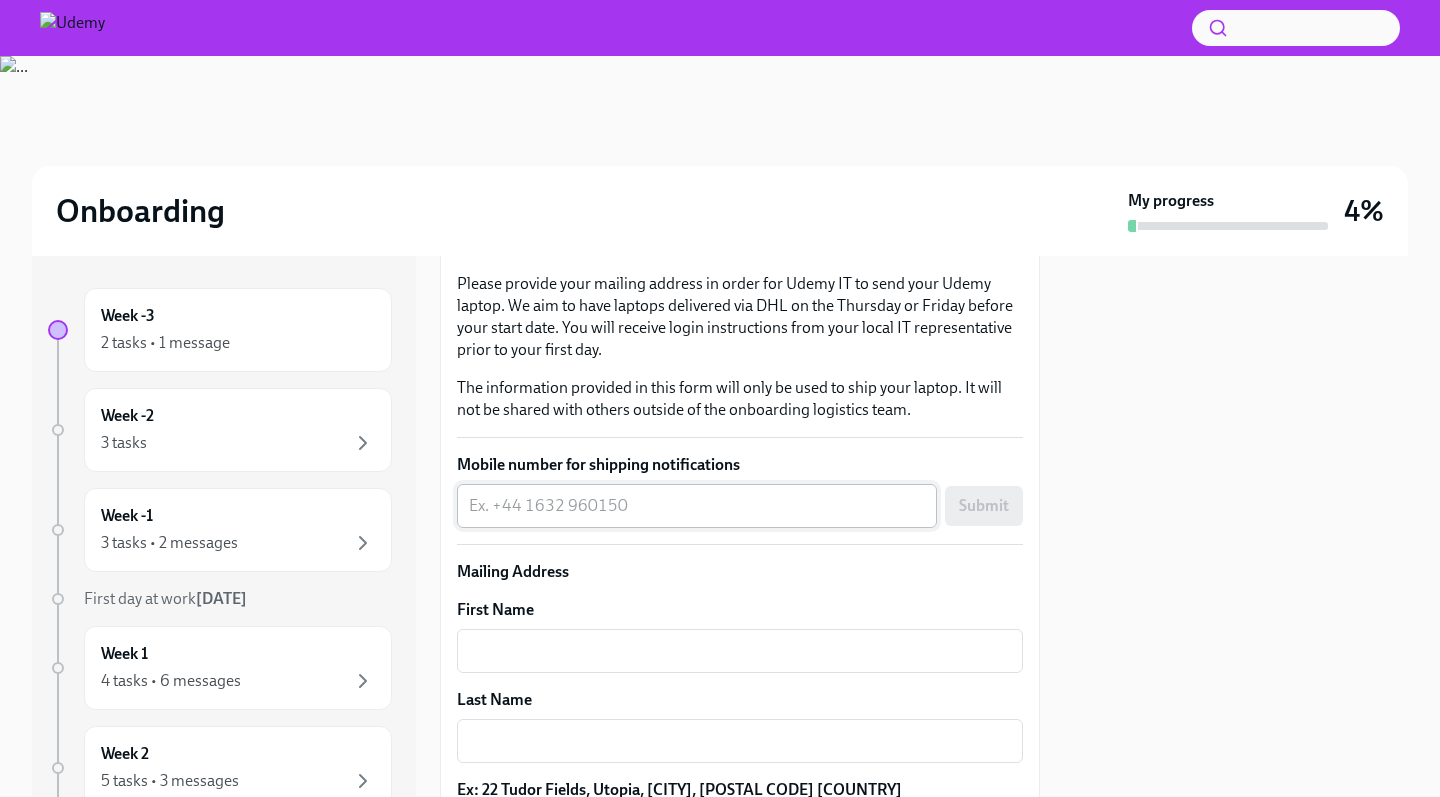 click on "Mobile number for shipping notifications" at bounding box center [697, 506] 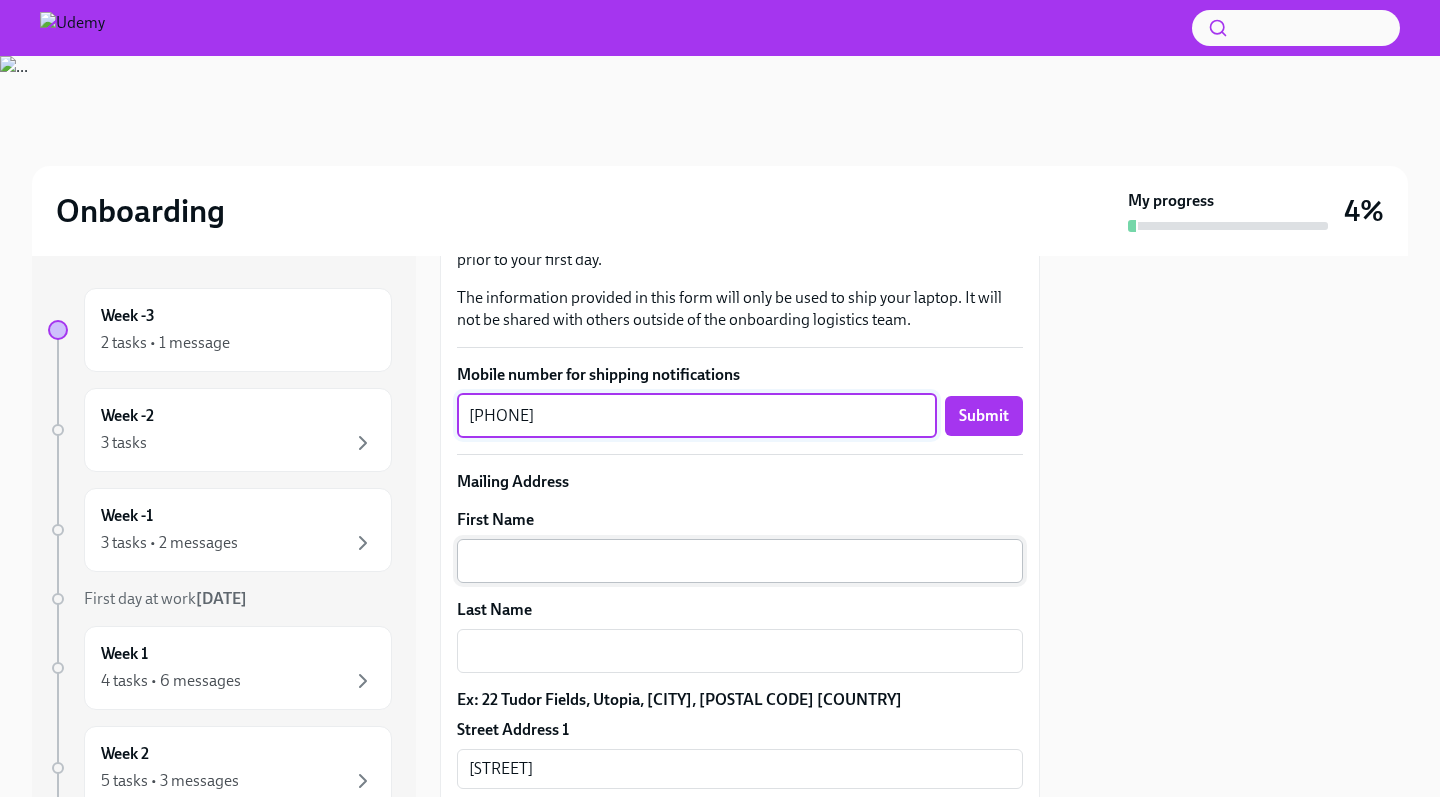scroll, scrollTop: 419, scrollLeft: 0, axis: vertical 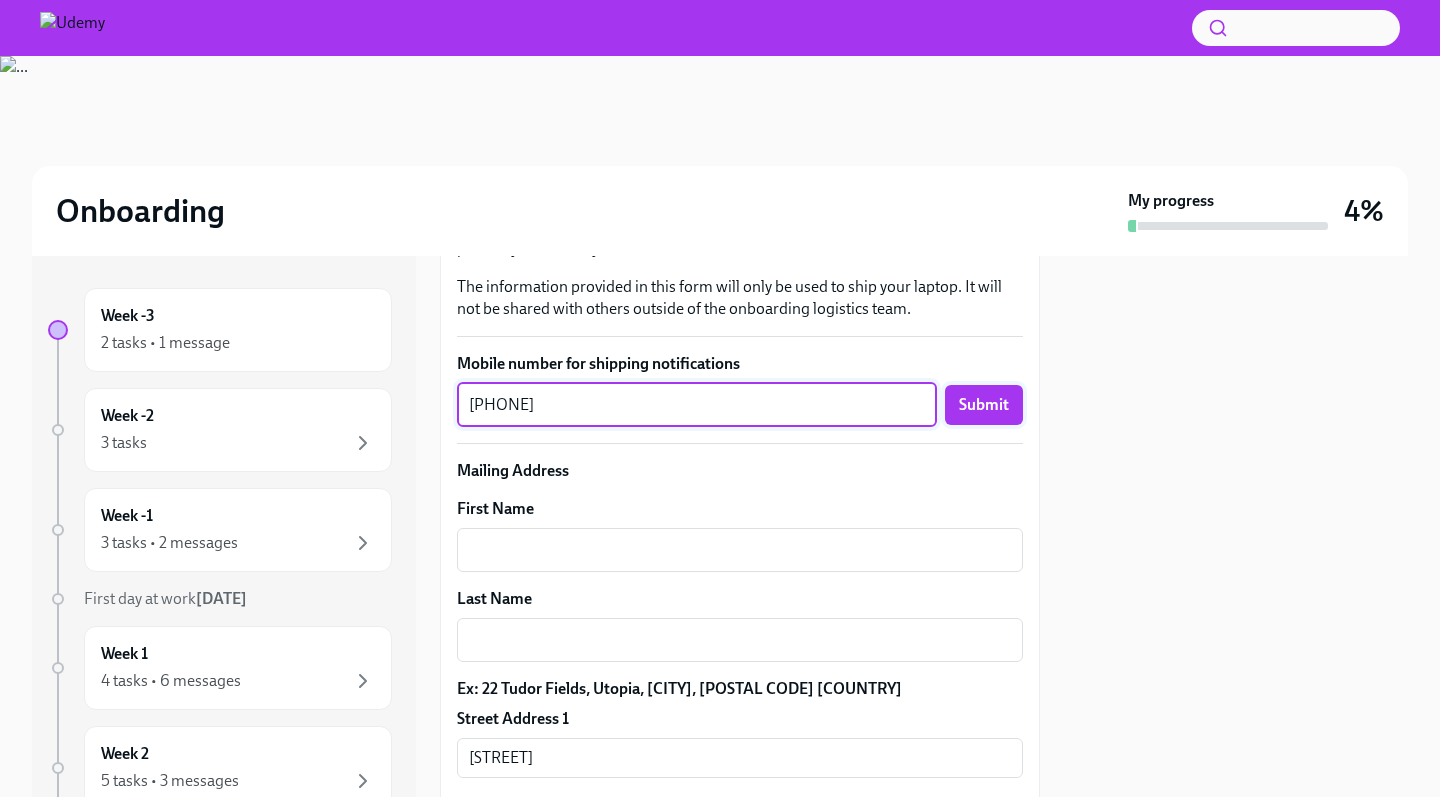 type on "[PHONE]" 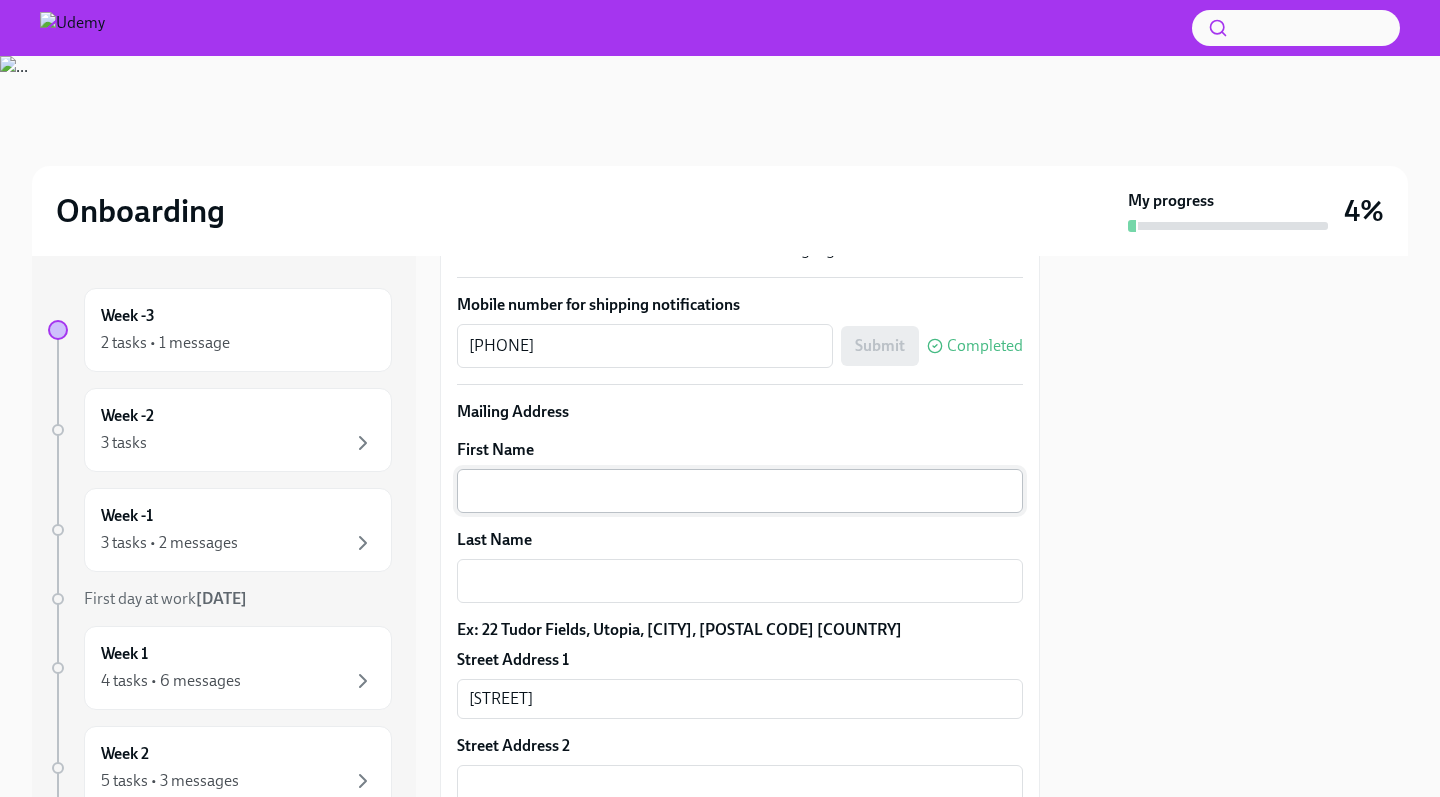 scroll, scrollTop: 493, scrollLeft: 0, axis: vertical 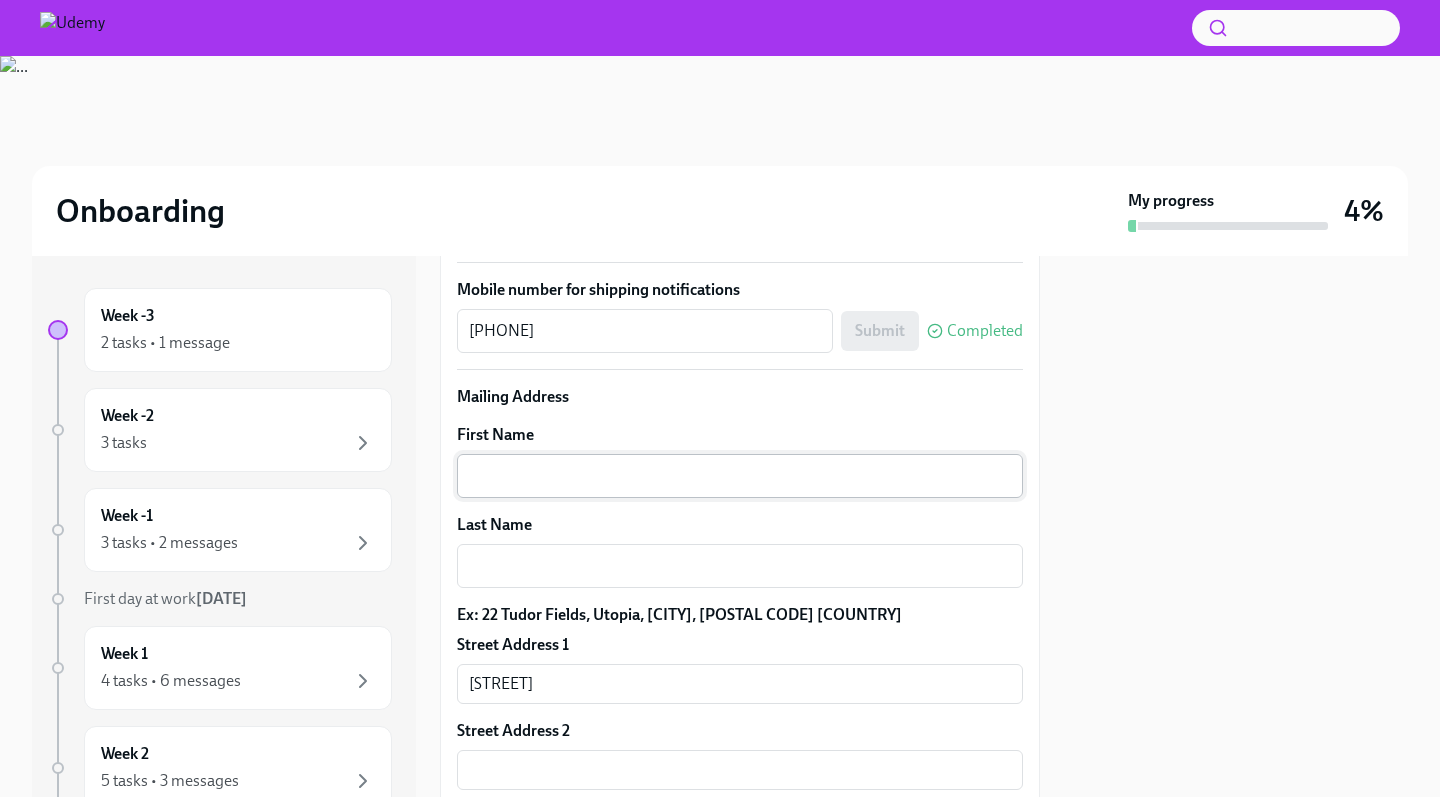 click on "First Name" at bounding box center [740, 476] 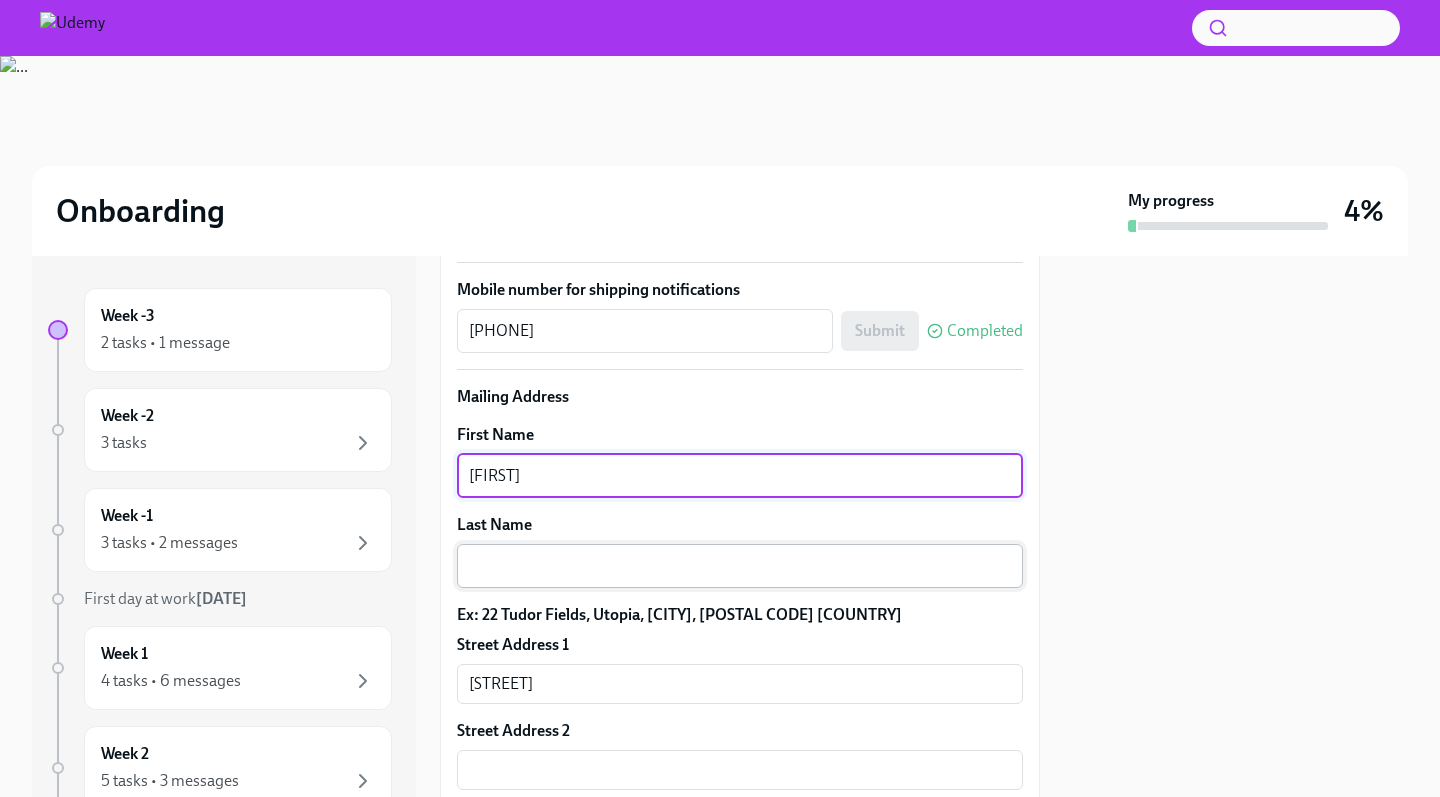 type on "[FIRST]" 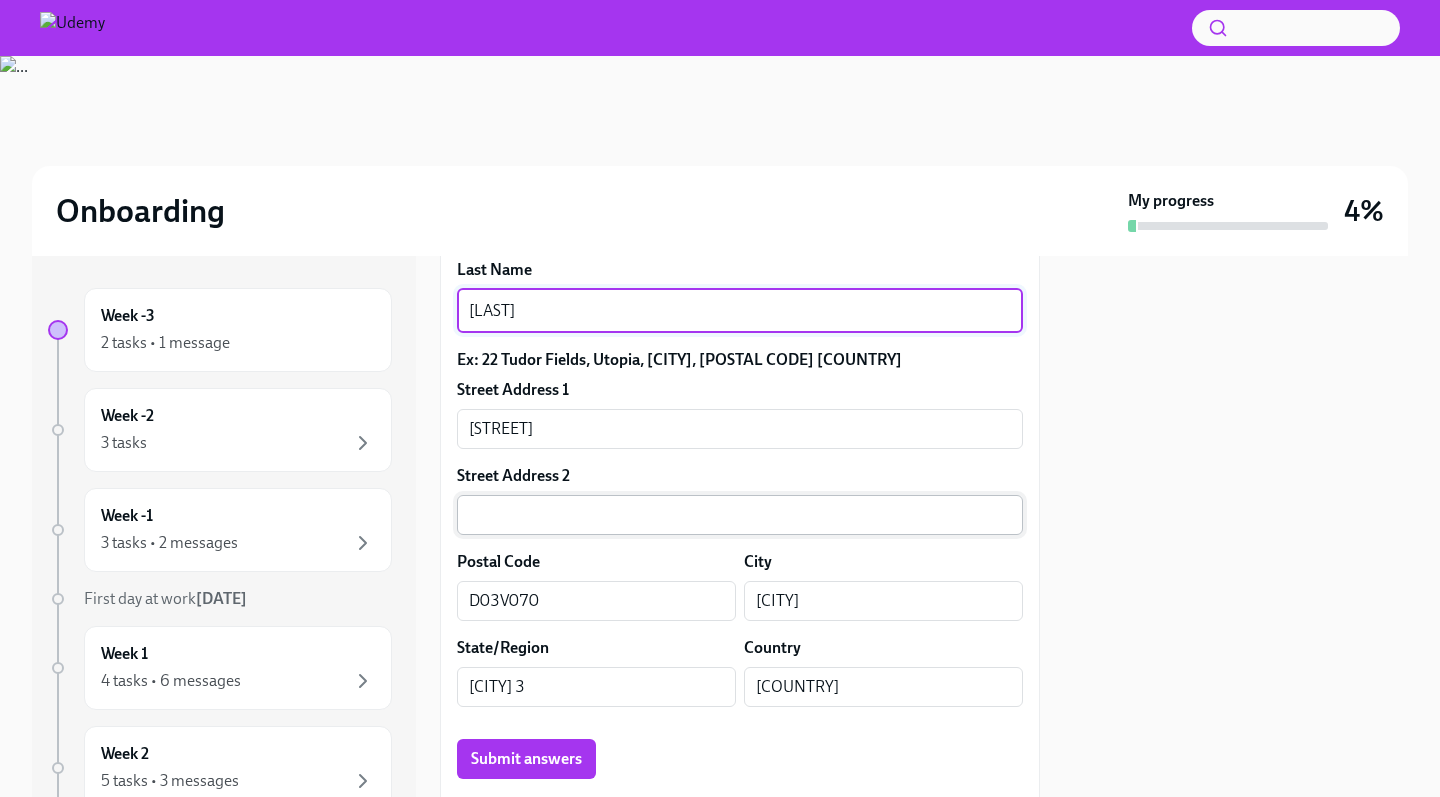 scroll, scrollTop: 758, scrollLeft: 0, axis: vertical 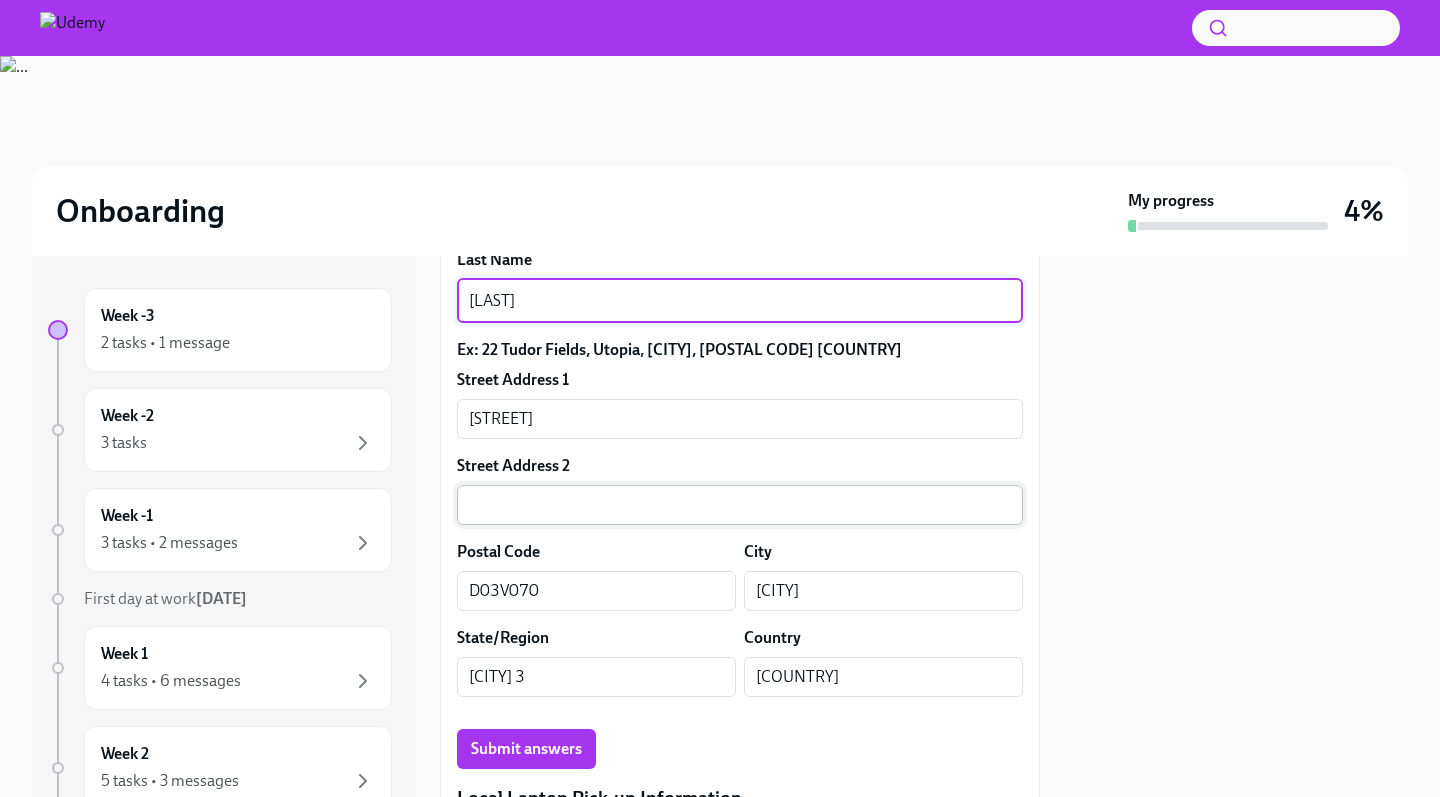 type on "[LAST]" 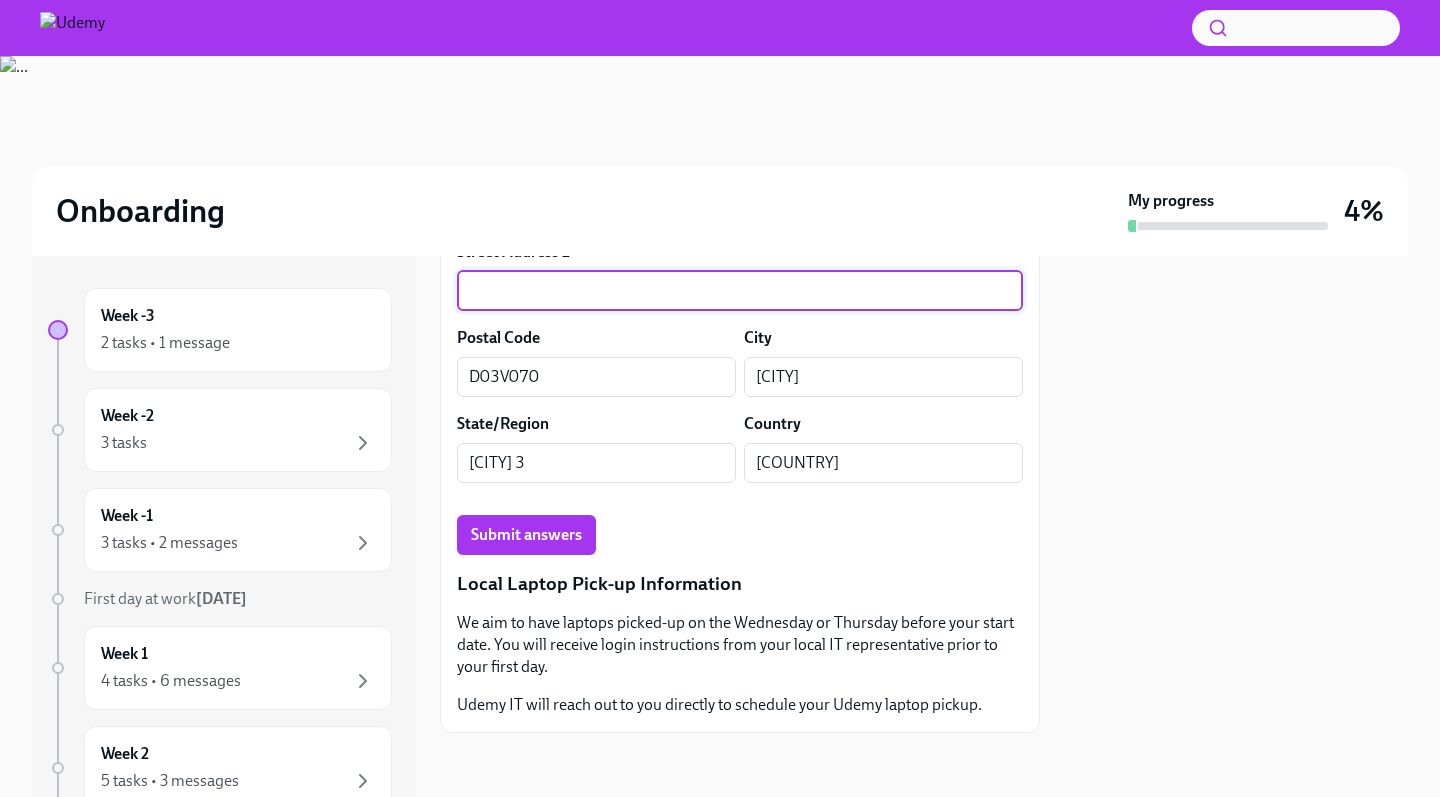 scroll, scrollTop: 971, scrollLeft: 0, axis: vertical 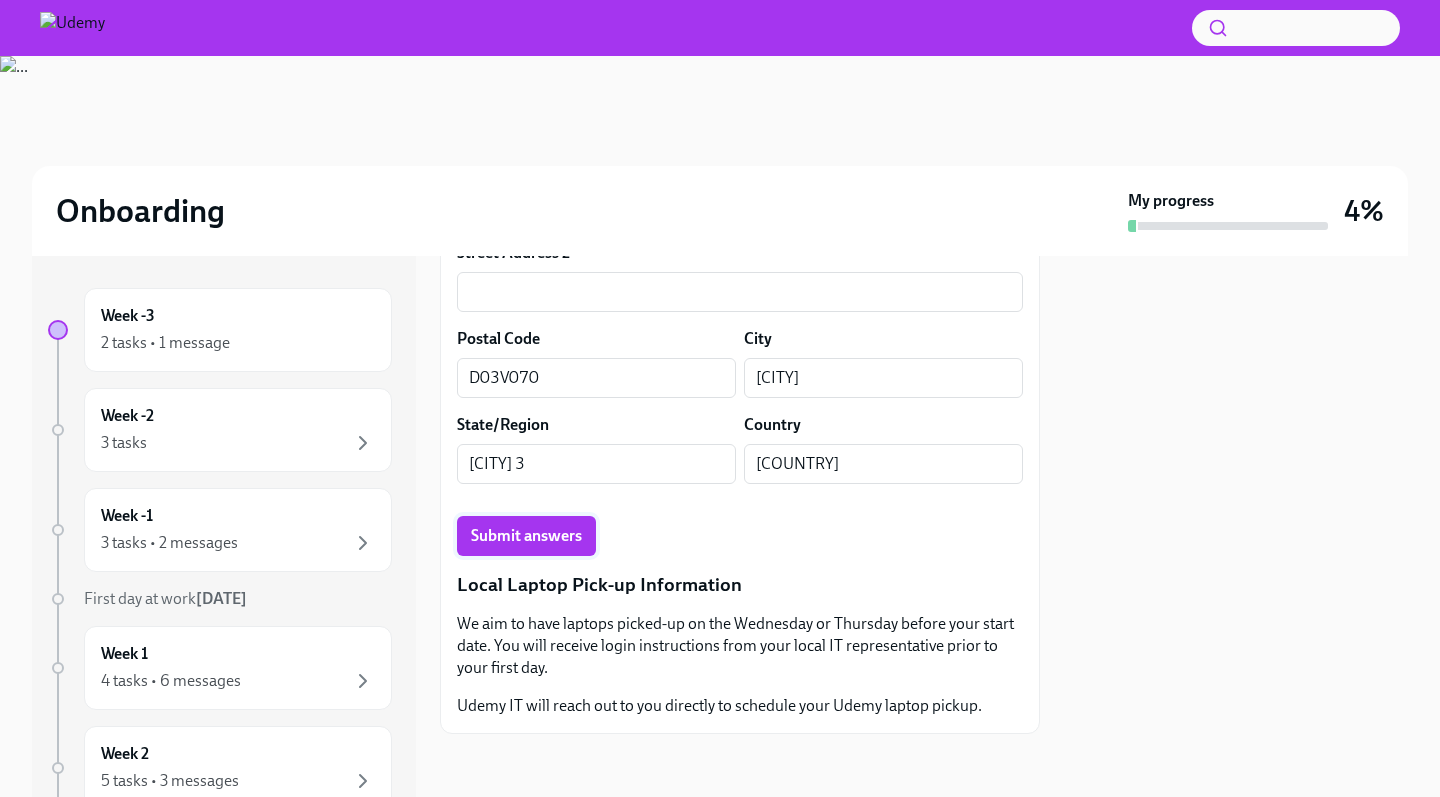 click on "Submit answers" at bounding box center [526, 536] 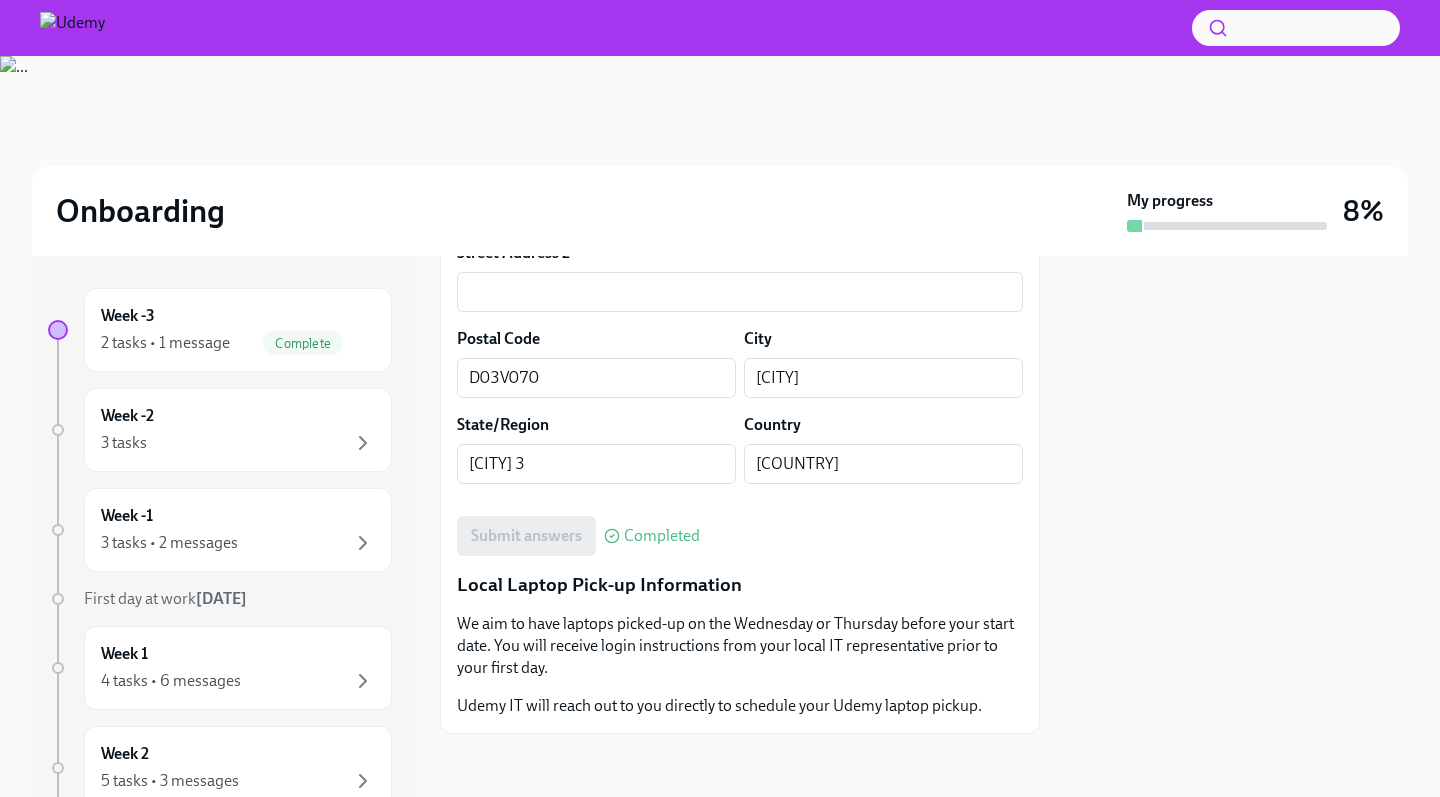 scroll, scrollTop: 0, scrollLeft: 0, axis: both 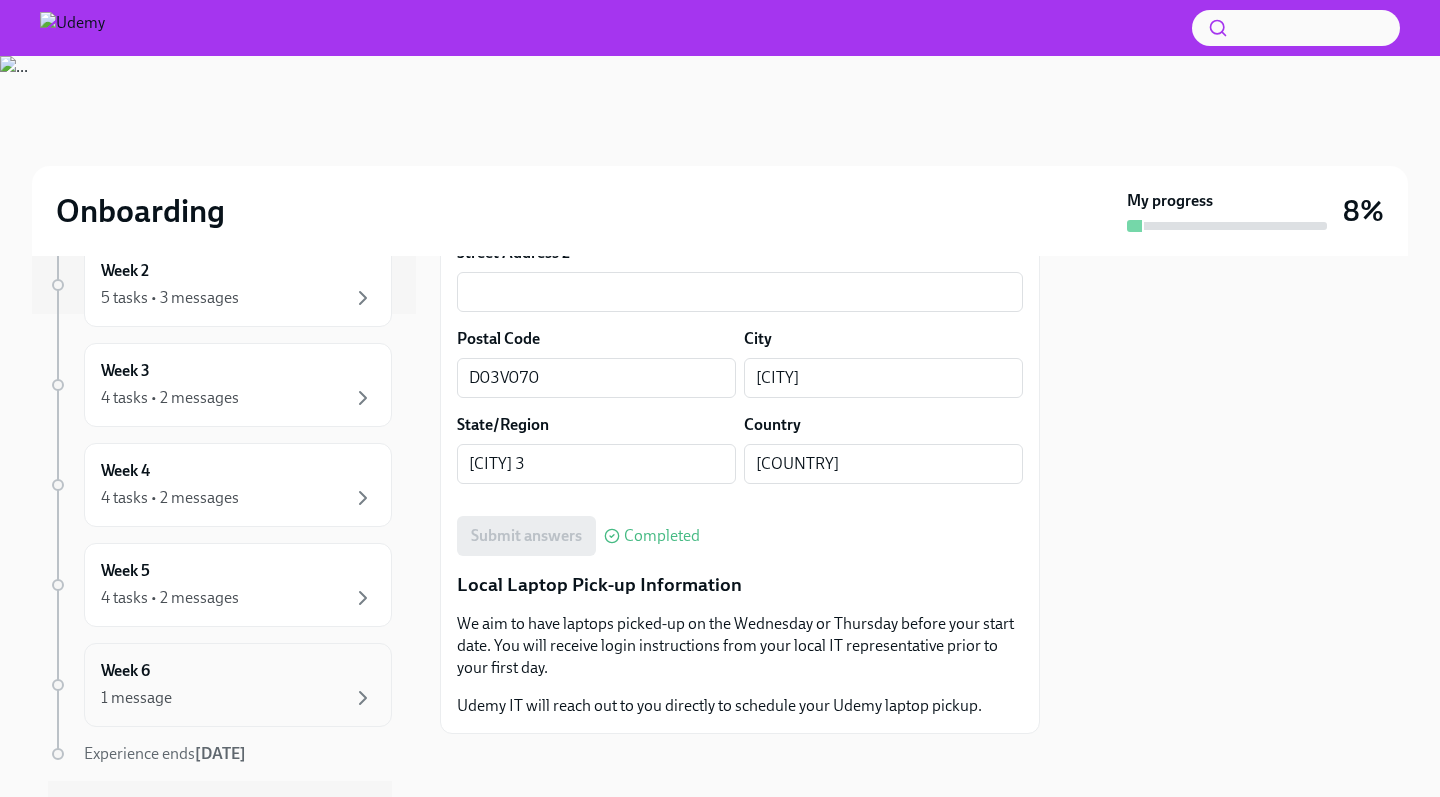 click on "Week 6 1 message" at bounding box center [238, 685] 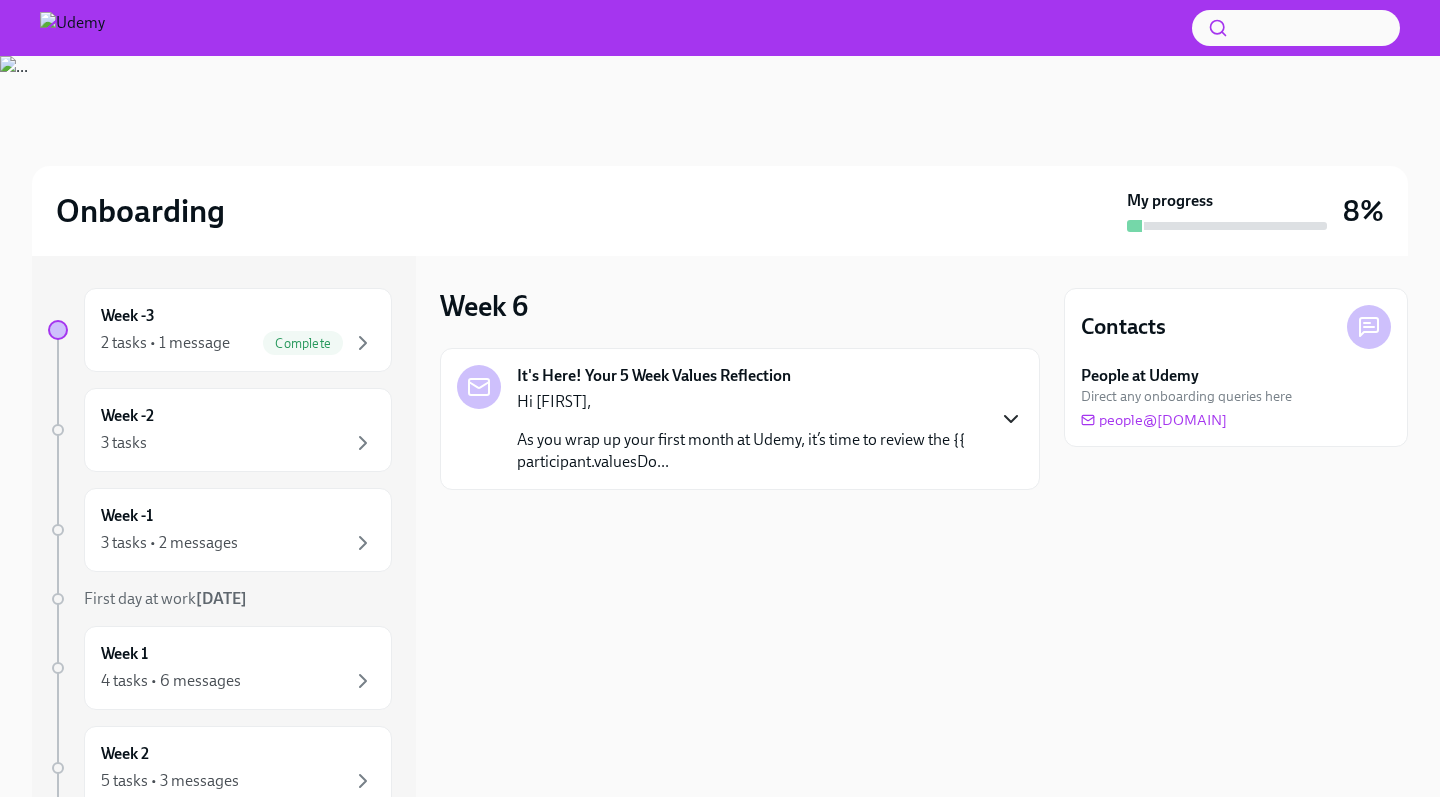 click 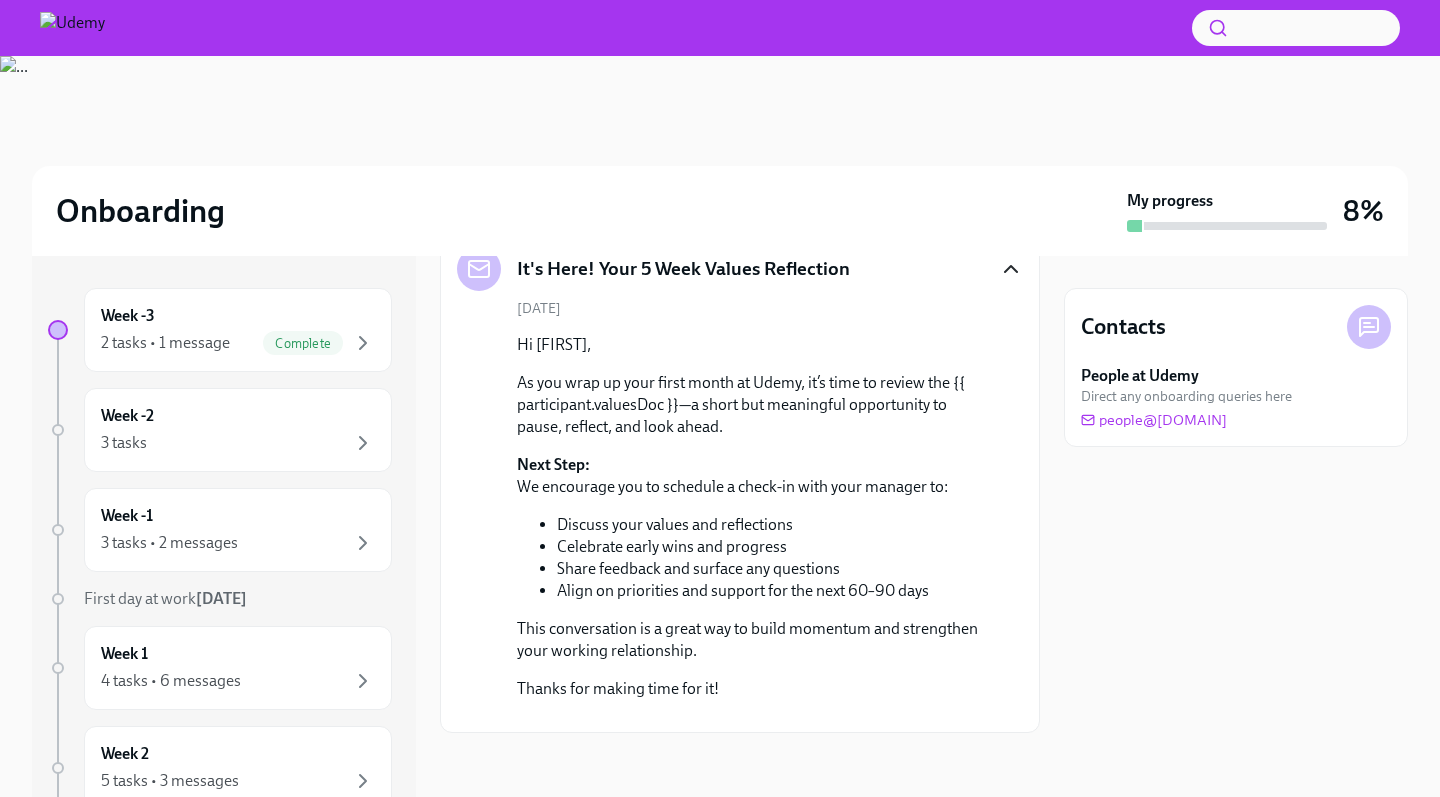scroll, scrollTop: 233, scrollLeft: 0, axis: vertical 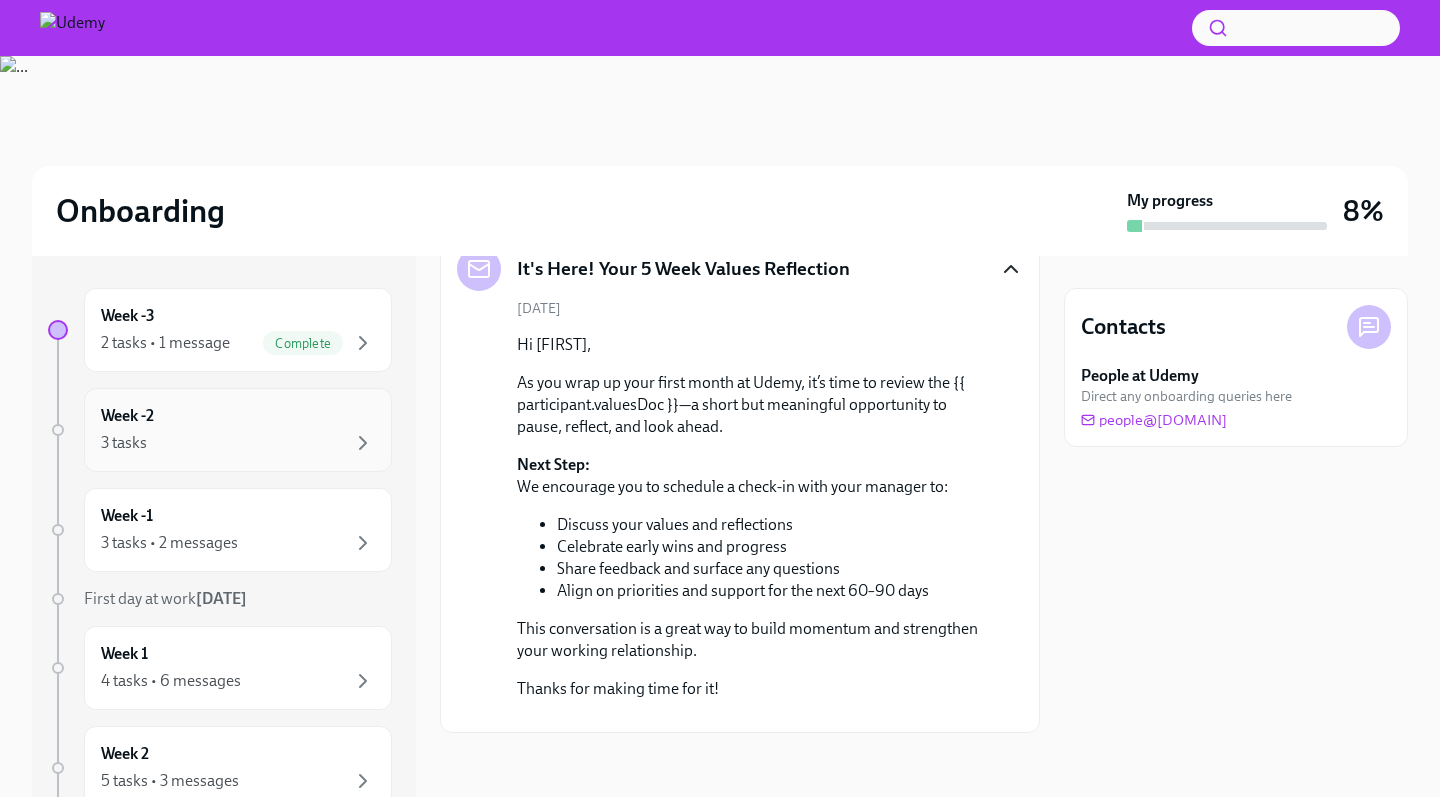 click on "3 tasks" at bounding box center [238, 443] 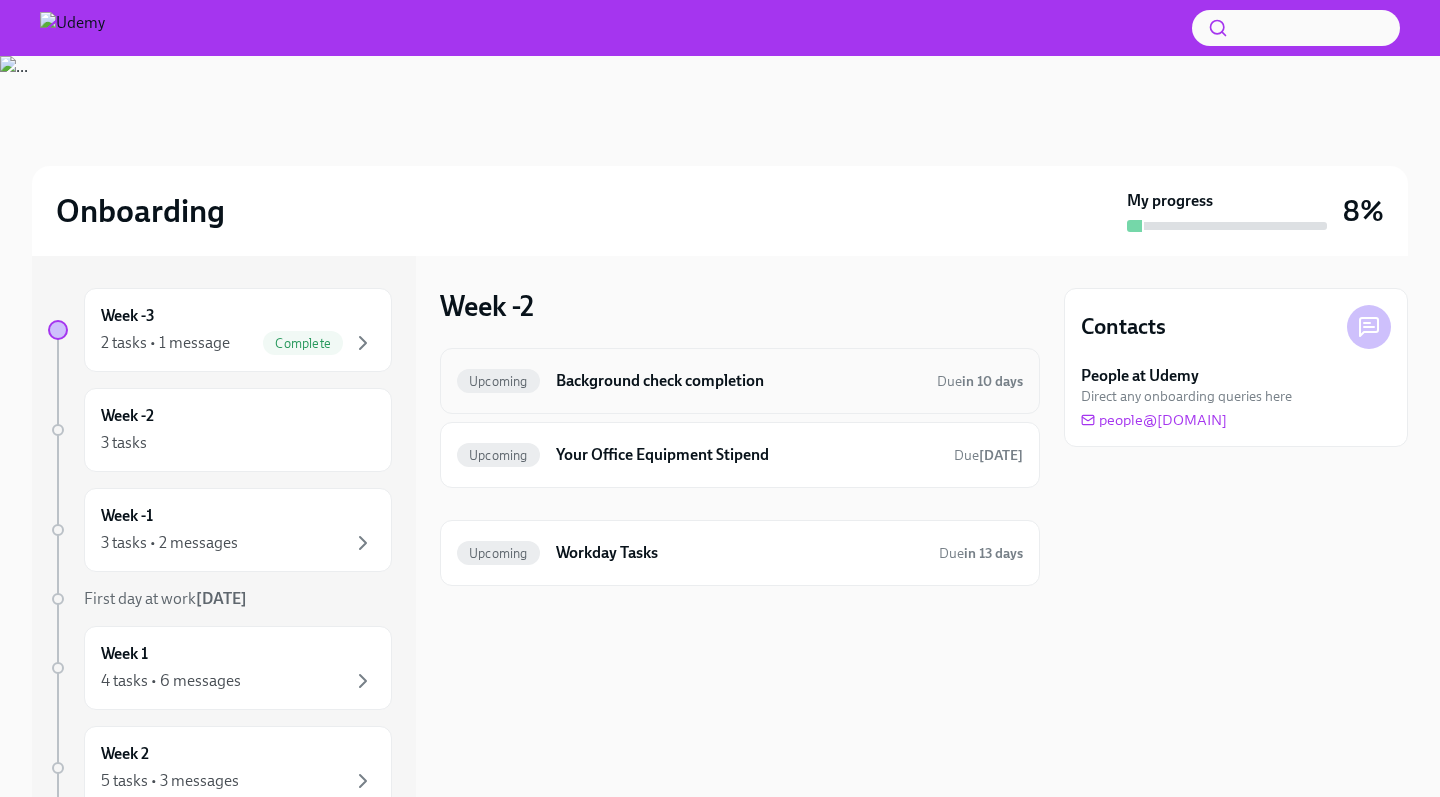 click on "Background check completion" at bounding box center [738, 381] 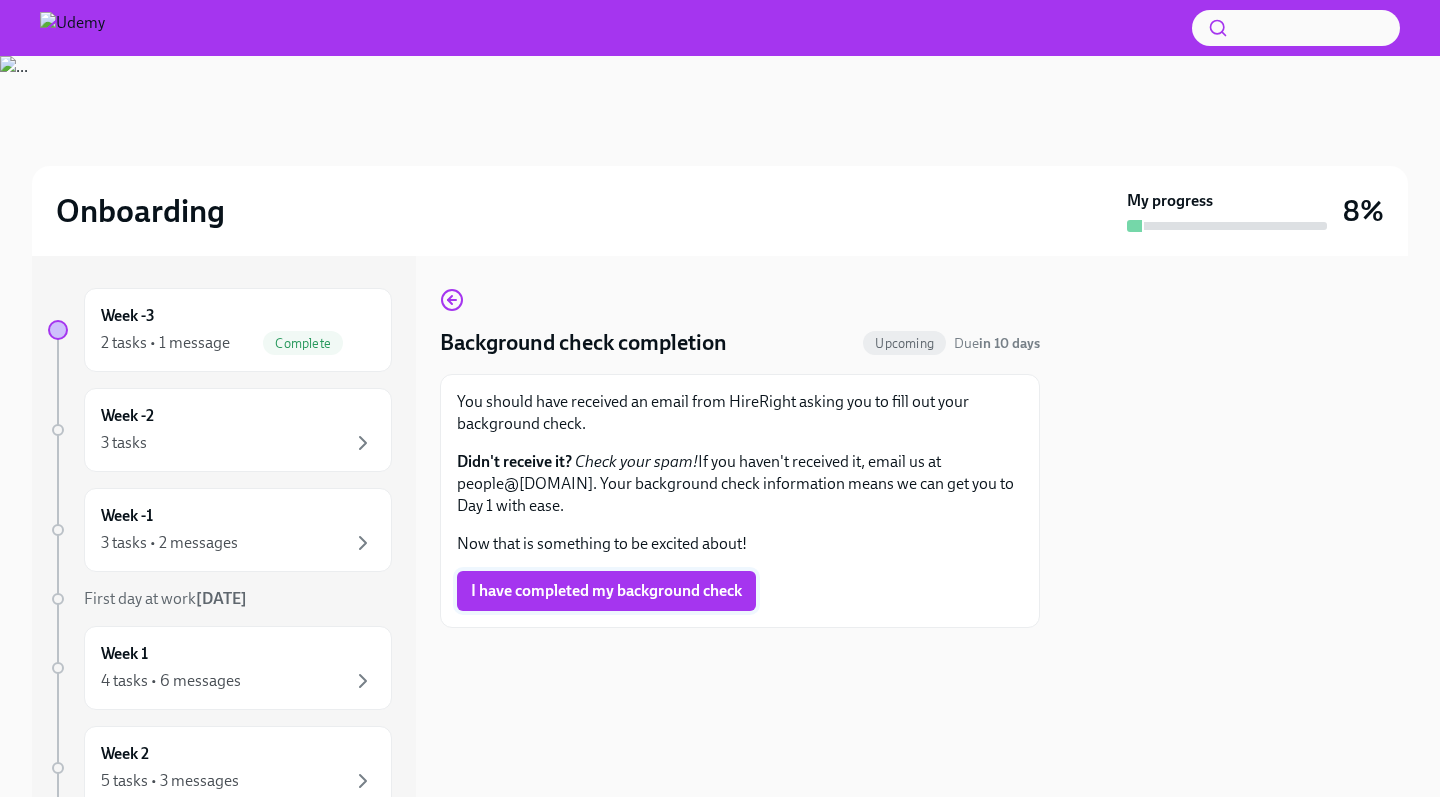 click on "I have completed my background check" at bounding box center [606, 591] 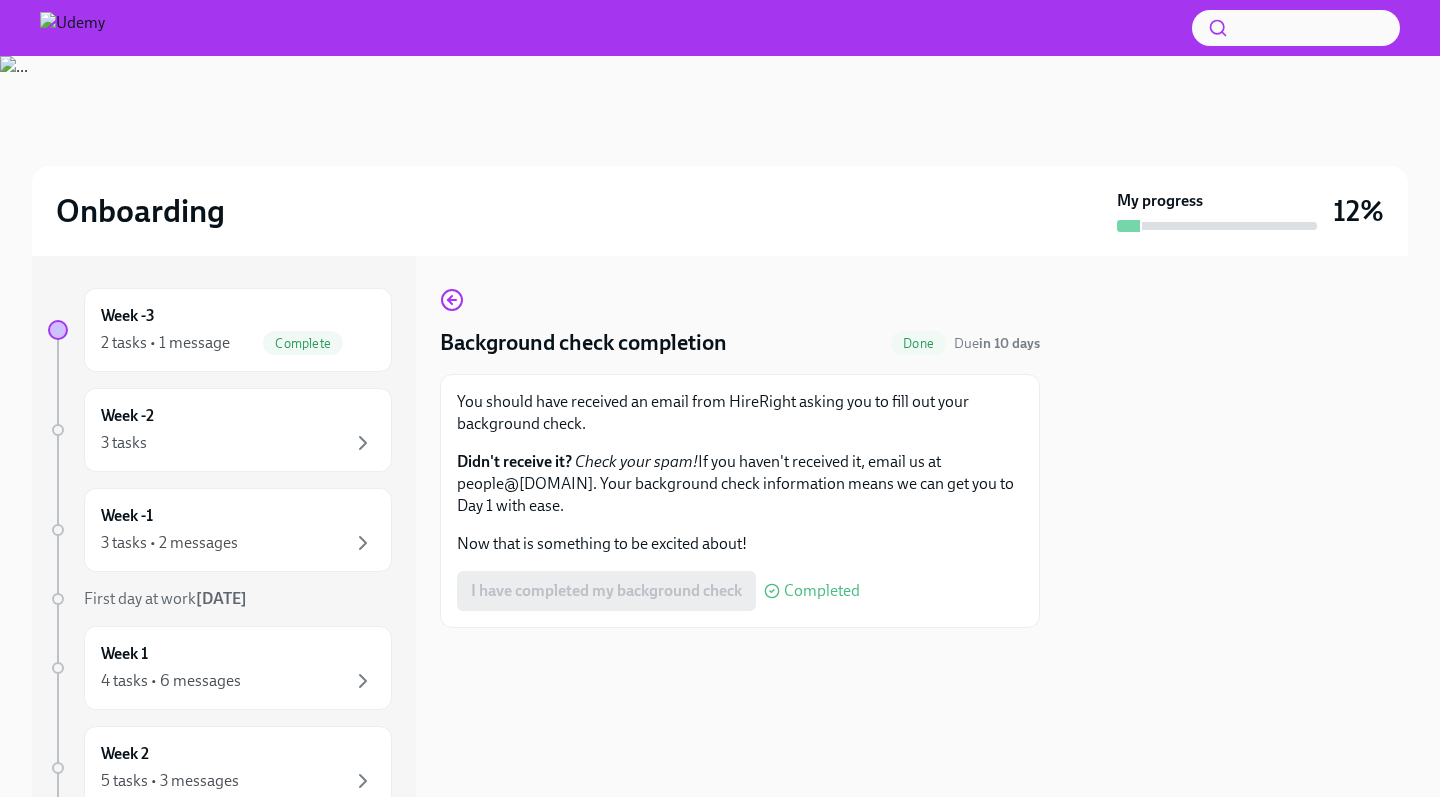scroll, scrollTop: 0, scrollLeft: 0, axis: both 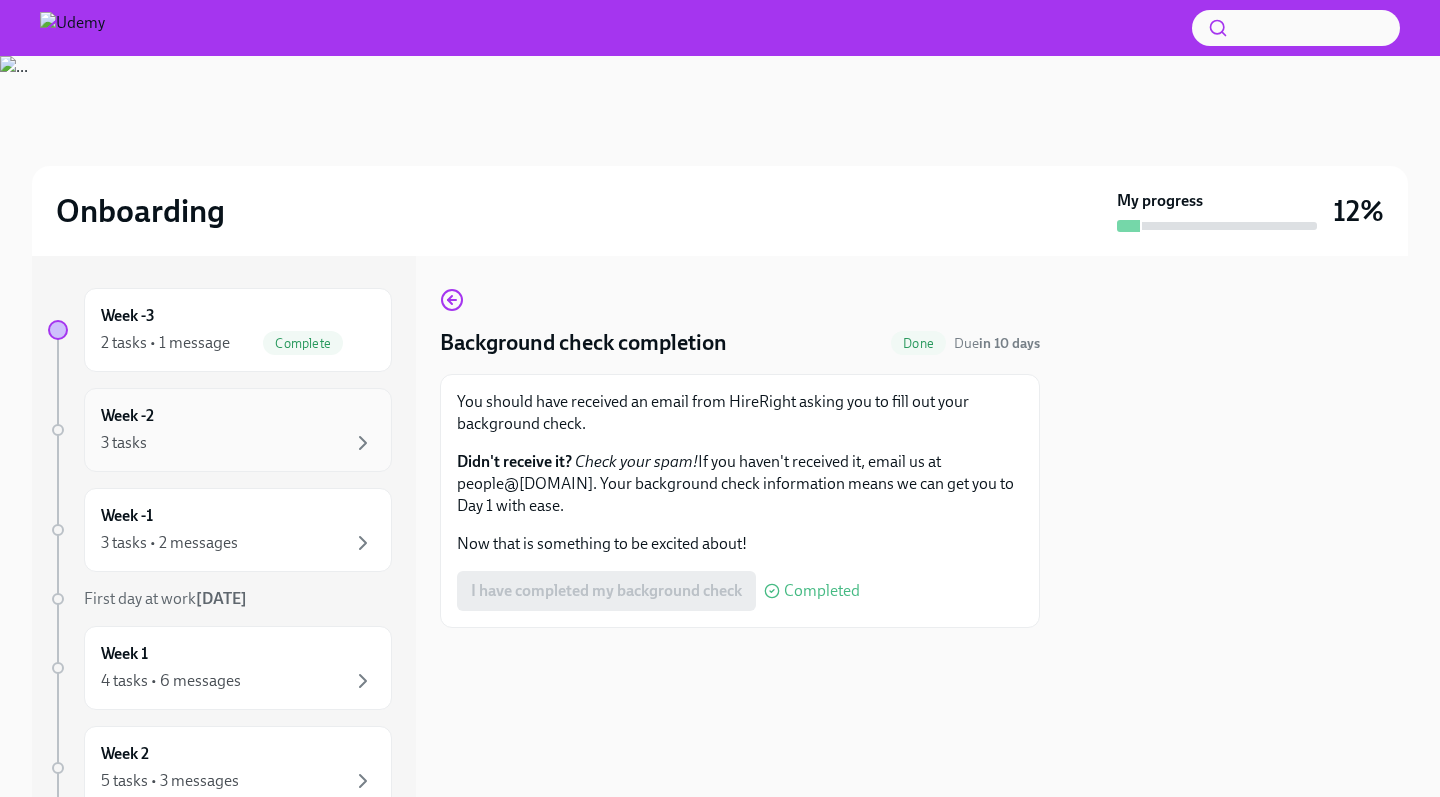 click on "Week -2 3 tasks" at bounding box center (238, 430) 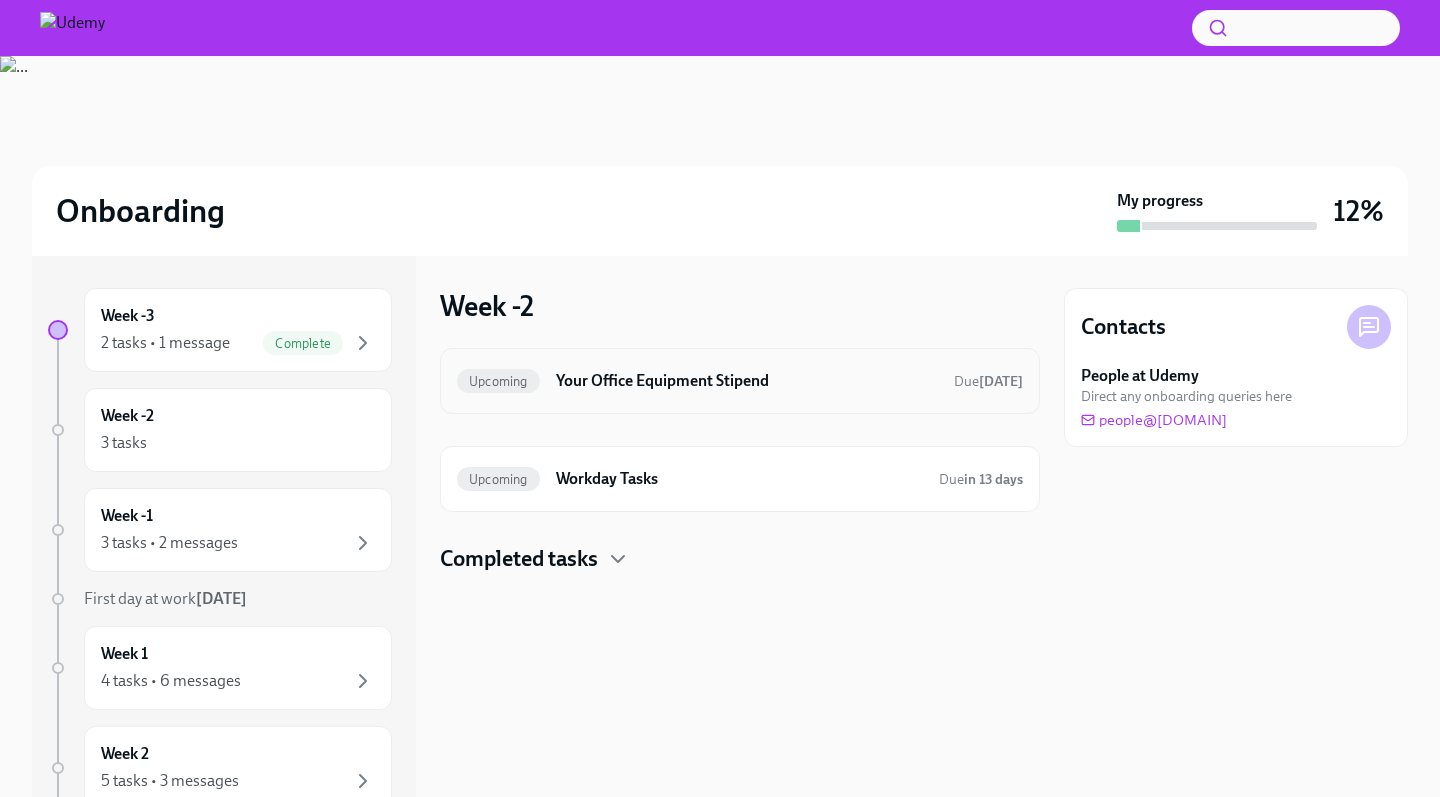 click on "Your Office Equipment Stipend" at bounding box center [747, 381] 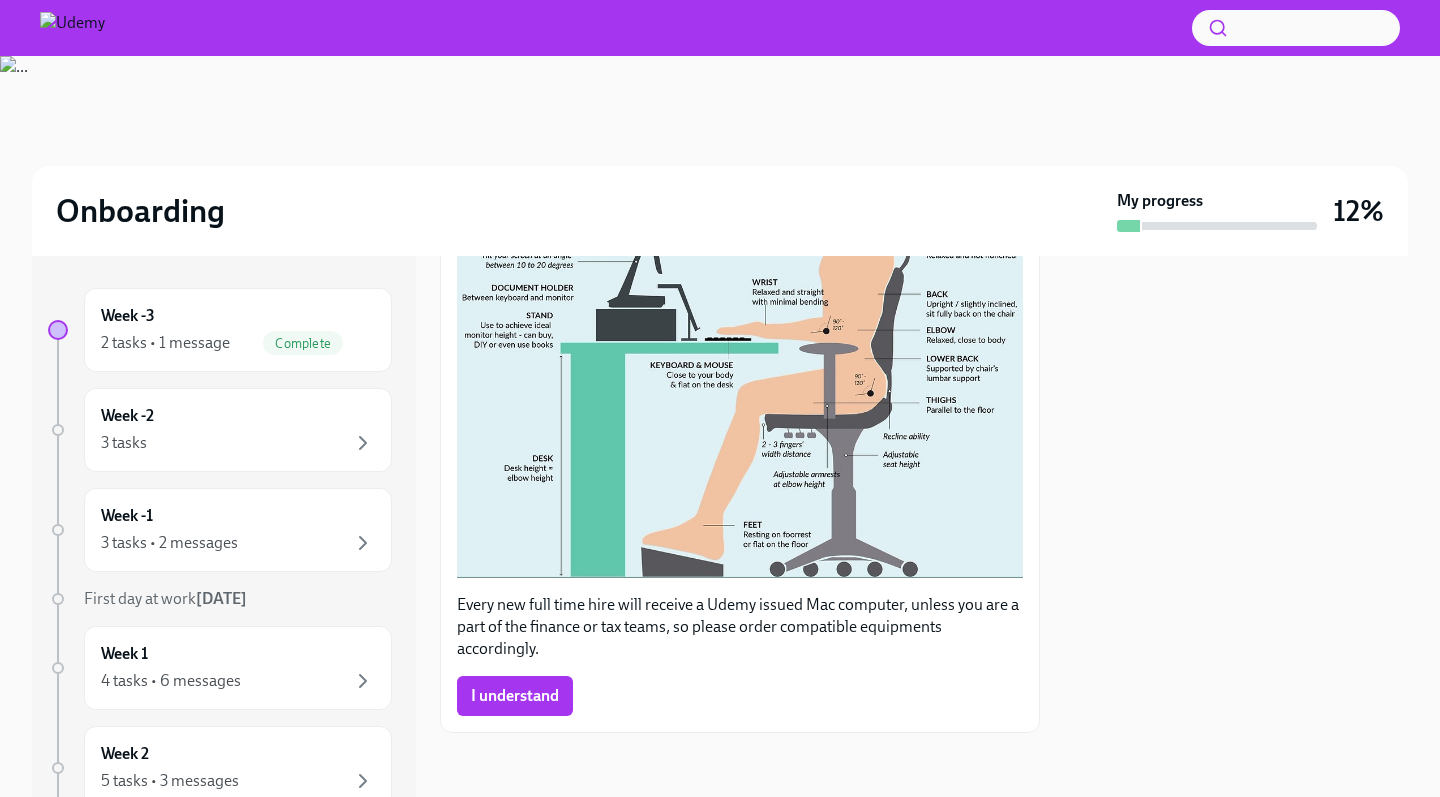 scroll, scrollTop: 817, scrollLeft: 0, axis: vertical 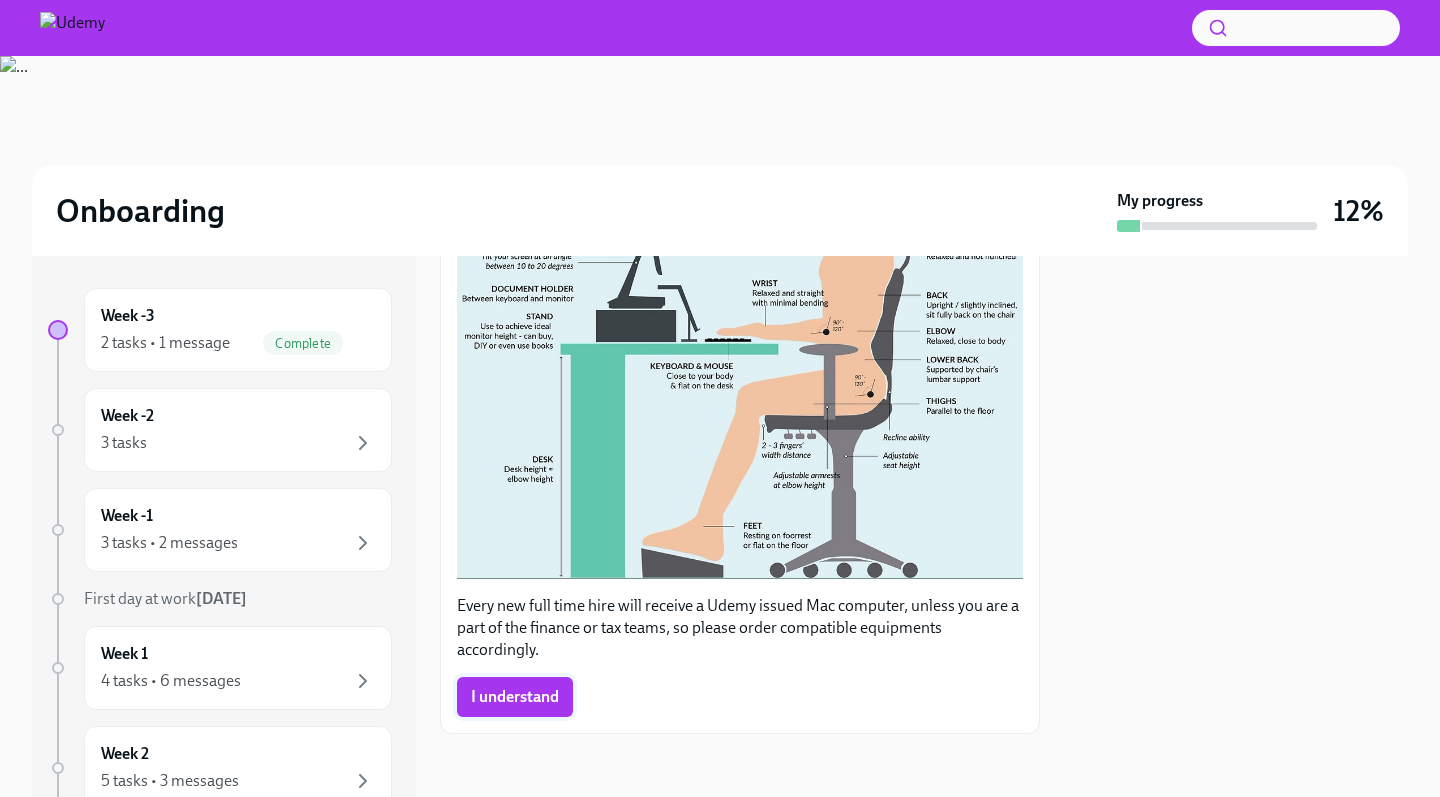 click on "I understand" at bounding box center (515, 697) 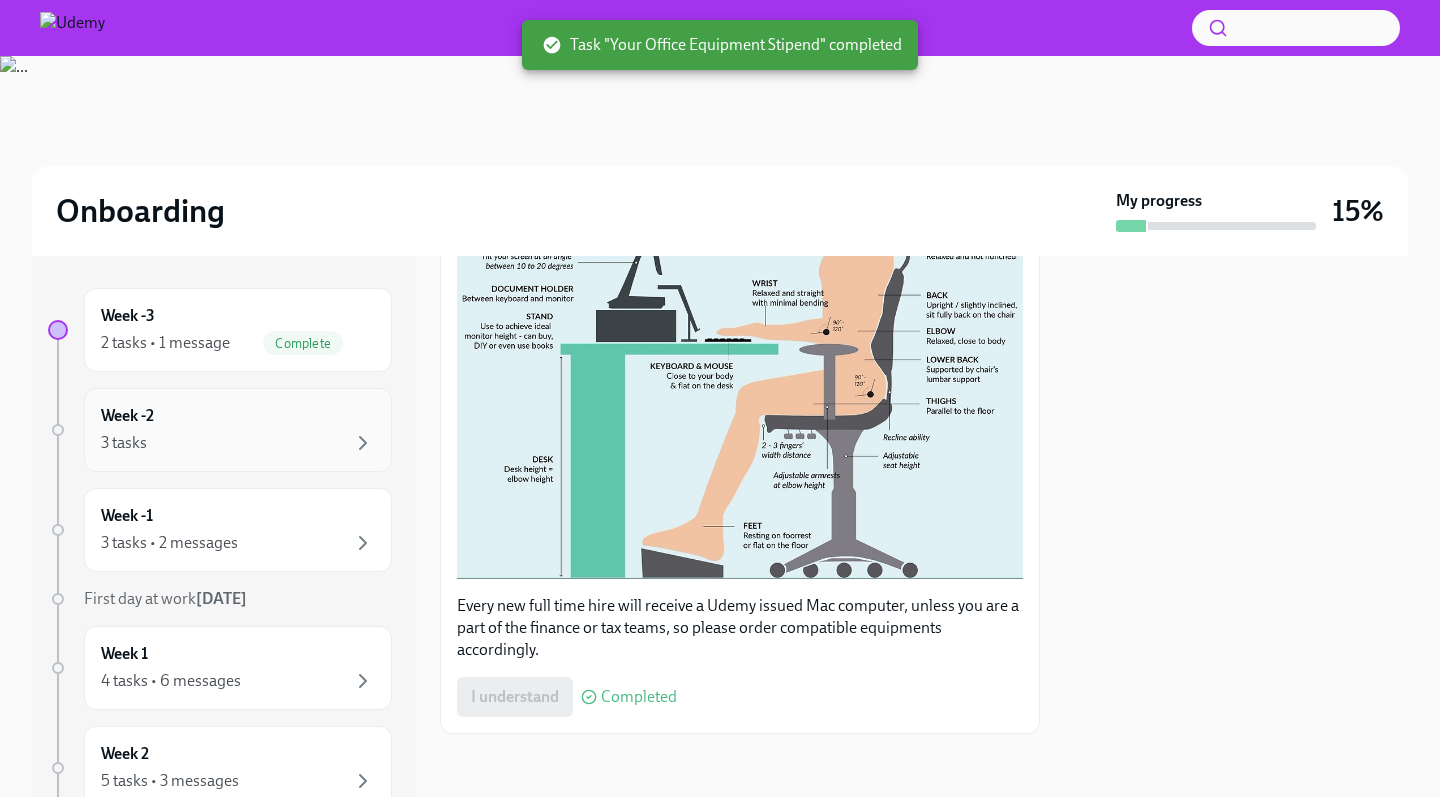 click on "3 tasks" at bounding box center [238, 443] 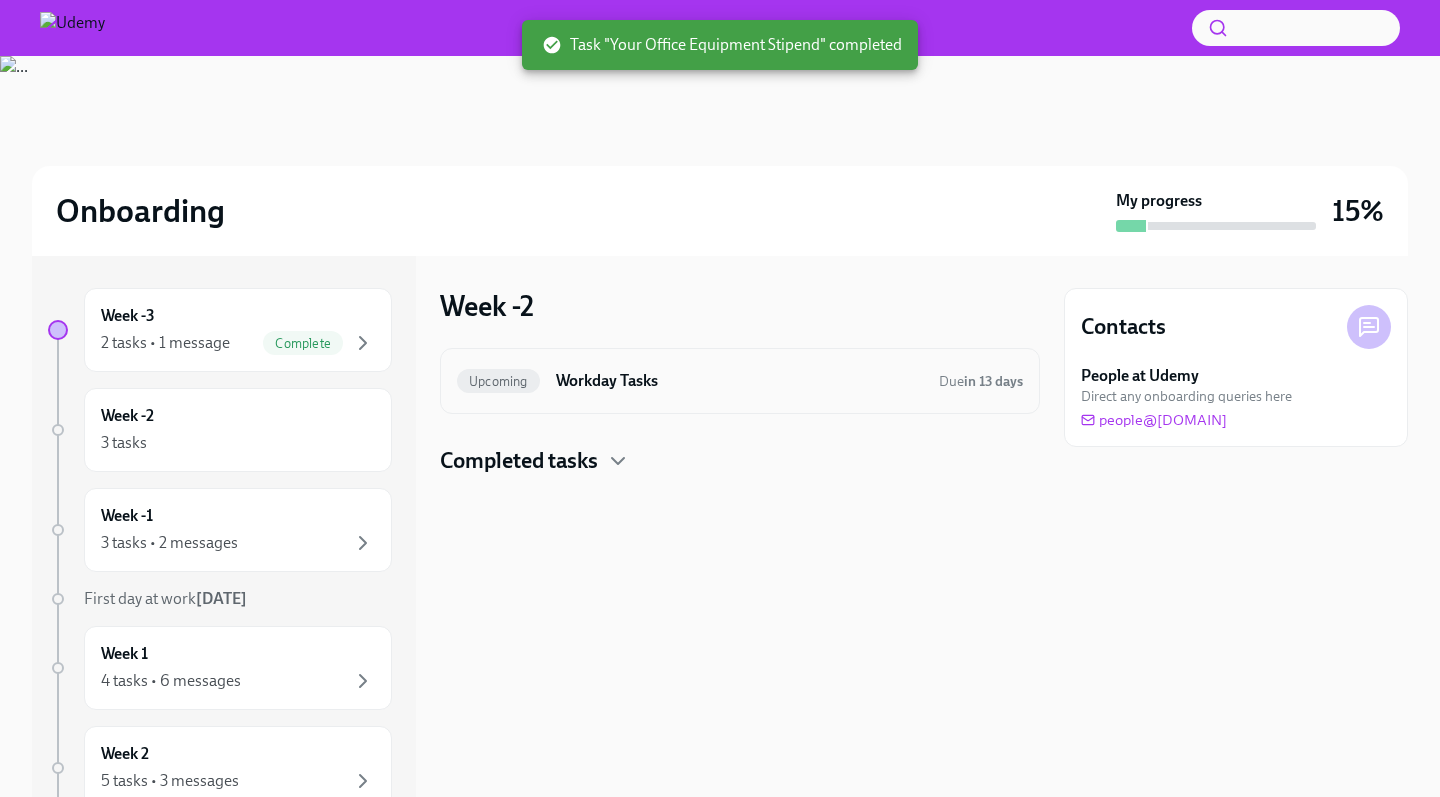click on "Workday Tasks" at bounding box center [739, 381] 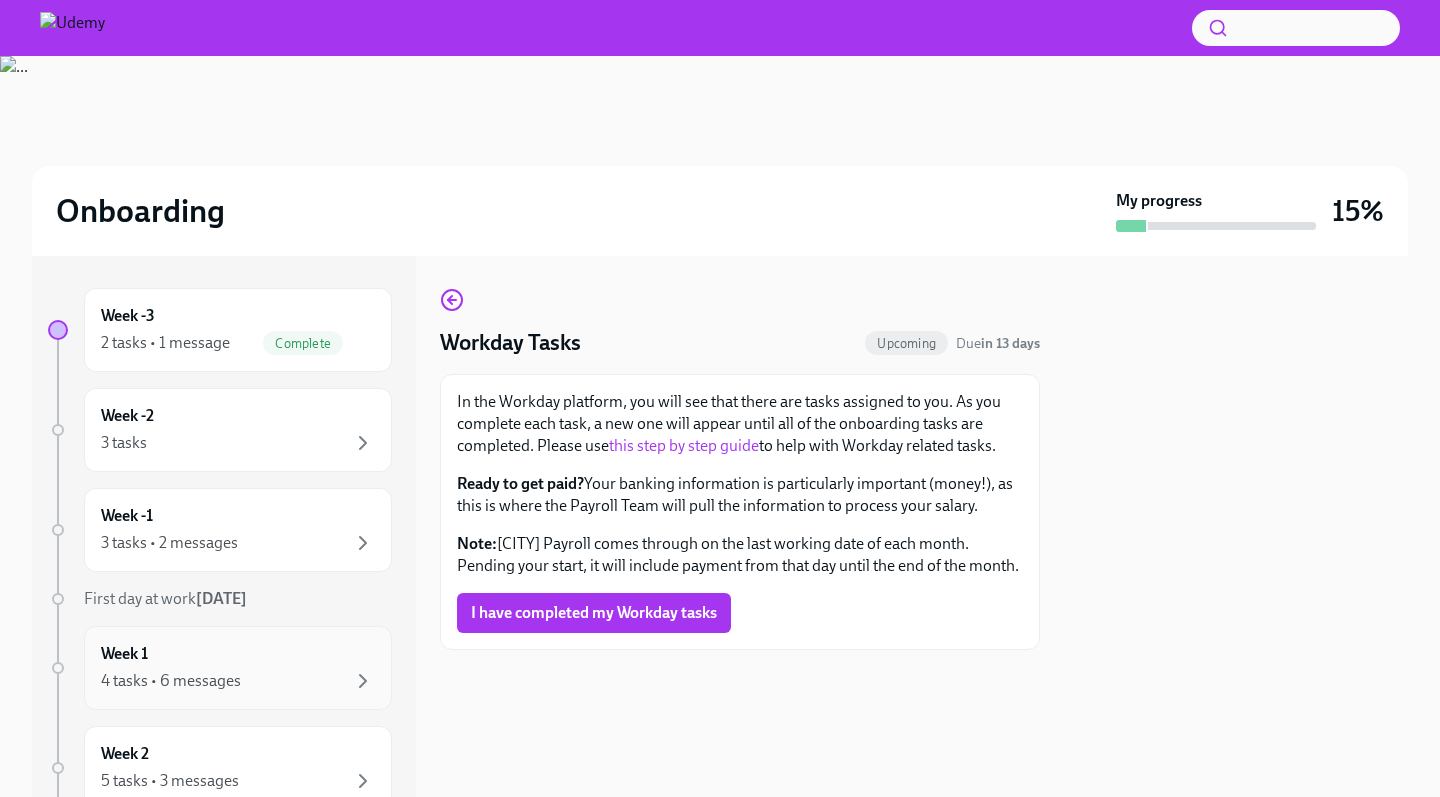 scroll, scrollTop: 0, scrollLeft: 0, axis: both 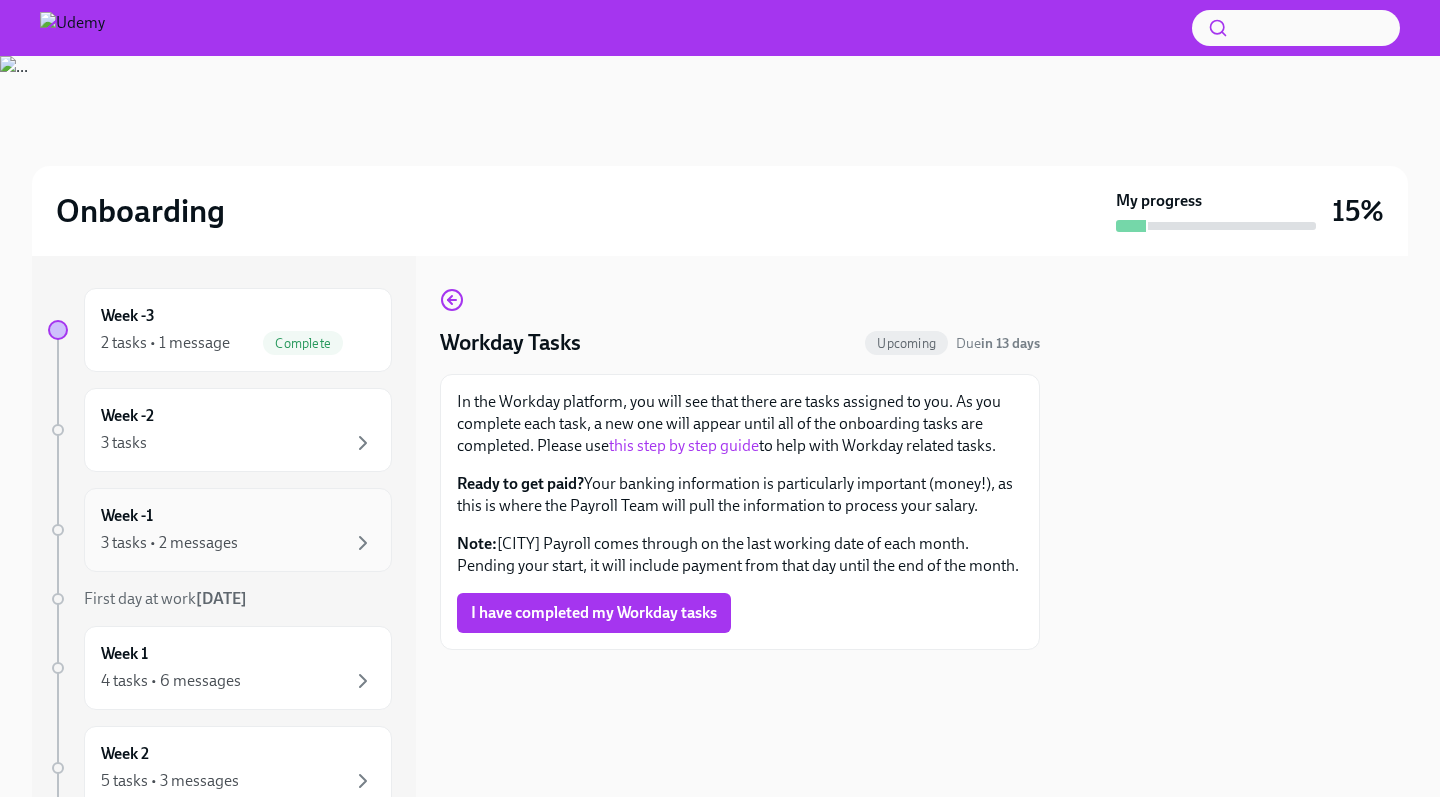 click on "Week -1 3 tasks • 2 messages" at bounding box center [238, 530] 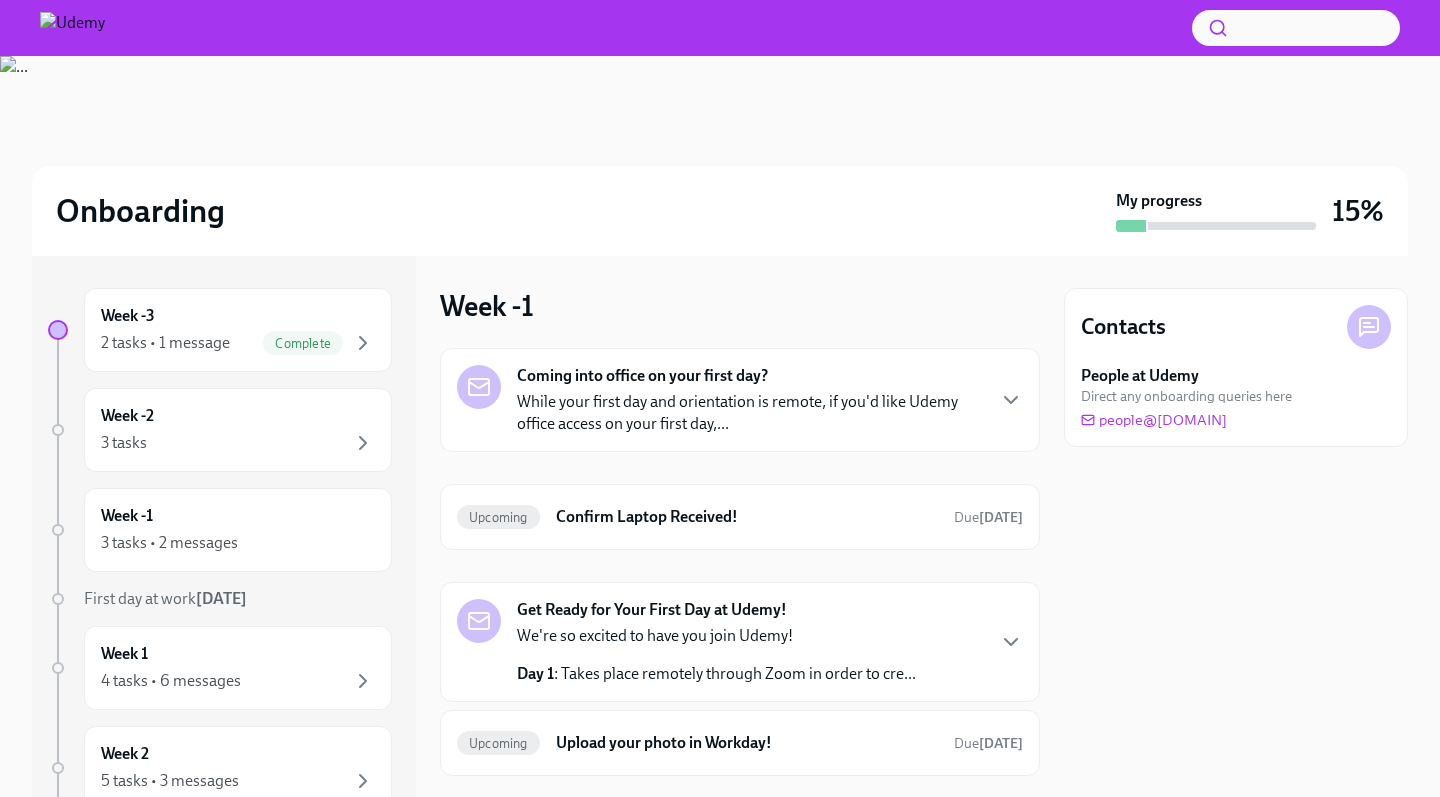 click on "While your first day and orientation is remote, if you'd like Udemy office access on your first day,..." at bounding box center [750, 413] 